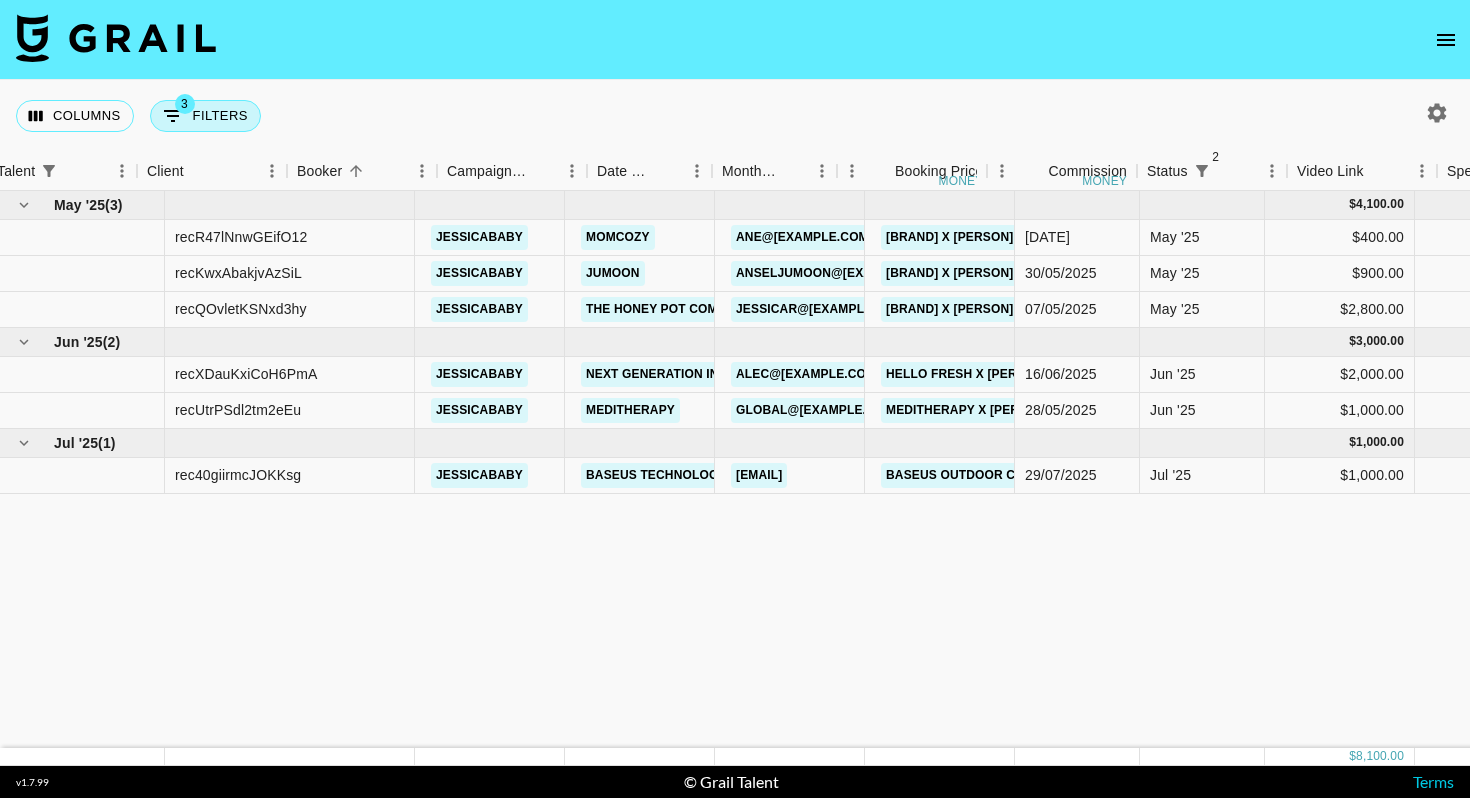 scroll, scrollTop: 0, scrollLeft: 0, axis: both 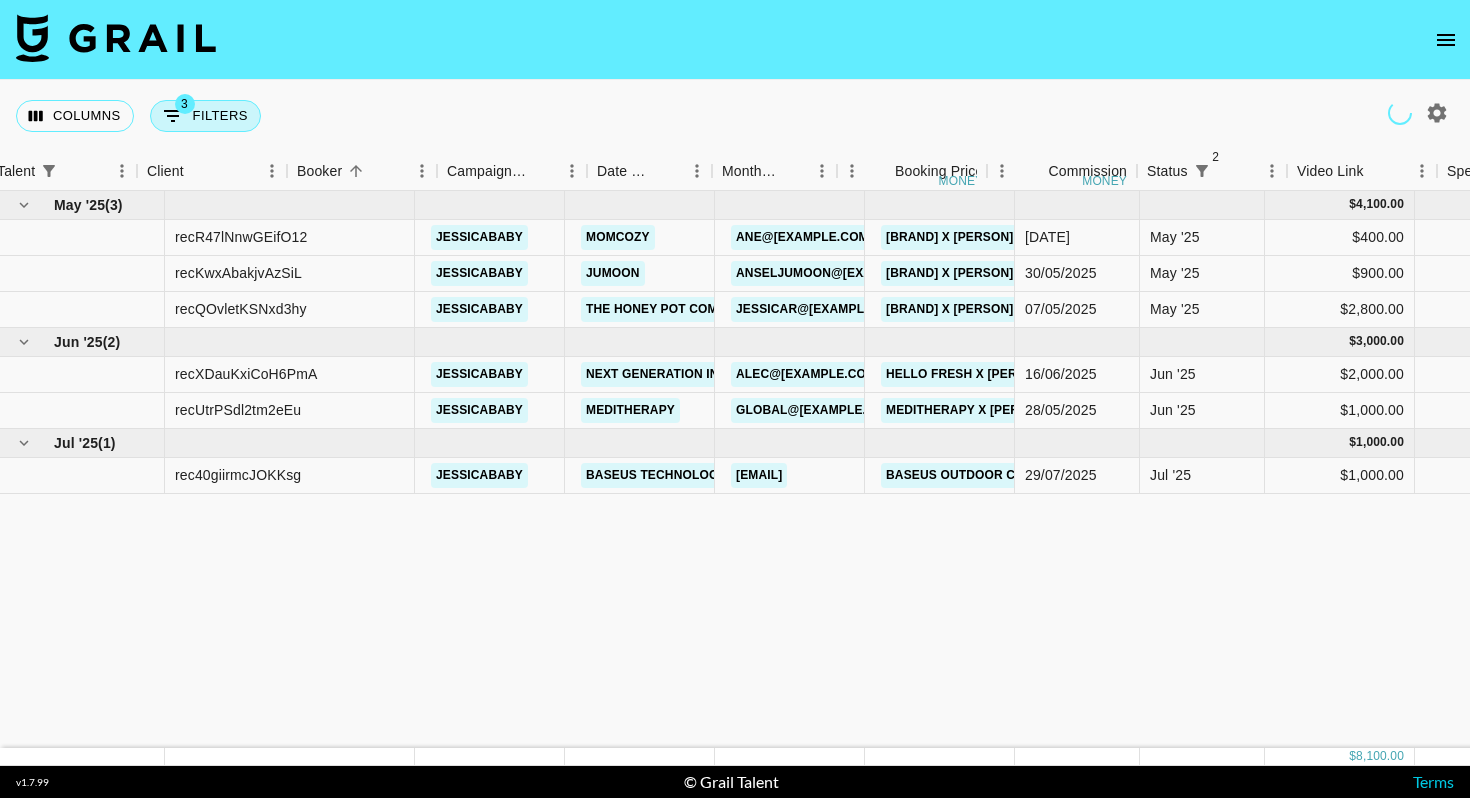 click on "3 Filters" at bounding box center [205, 116] 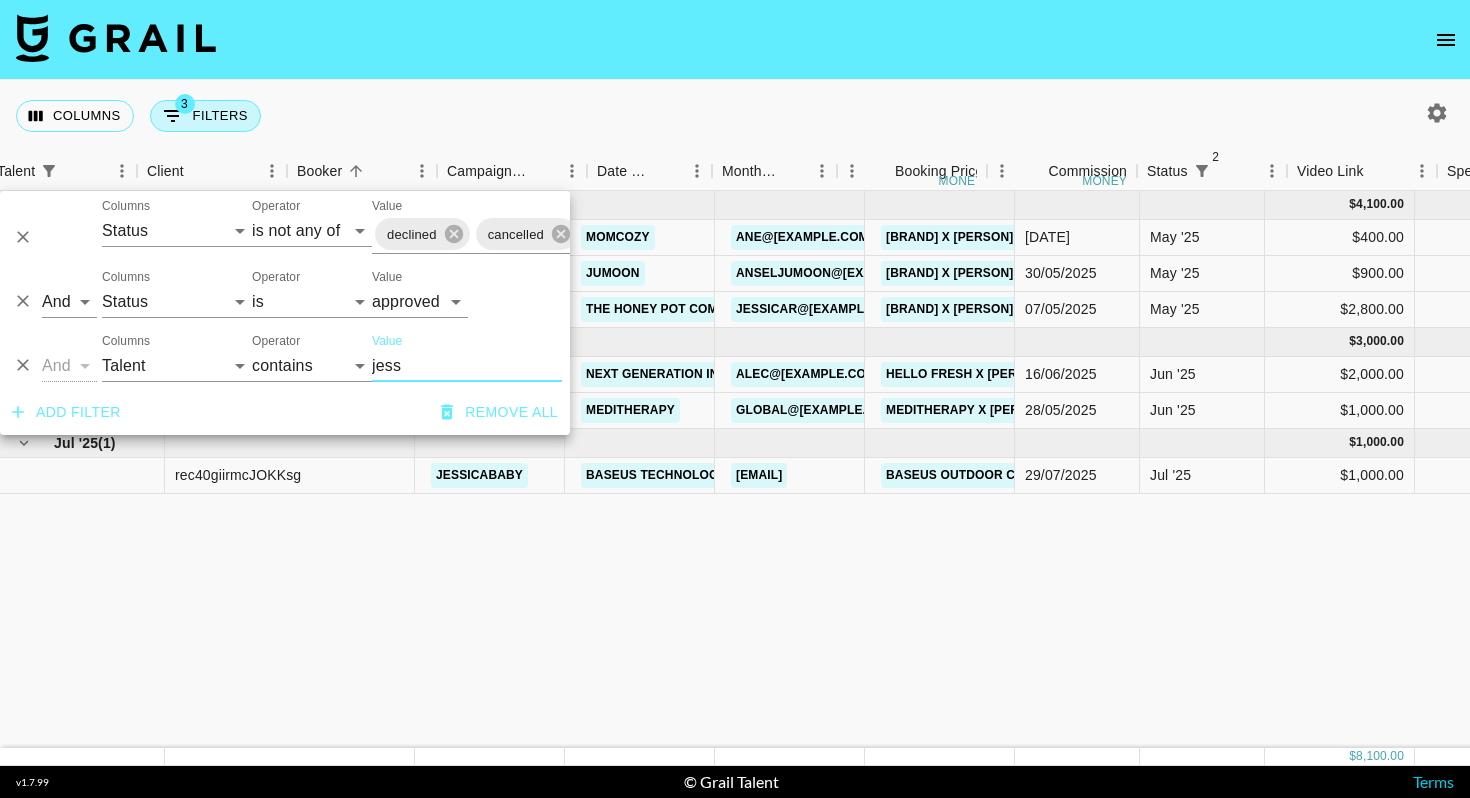 scroll, scrollTop: 0, scrollLeft: 428, axis: horizontal 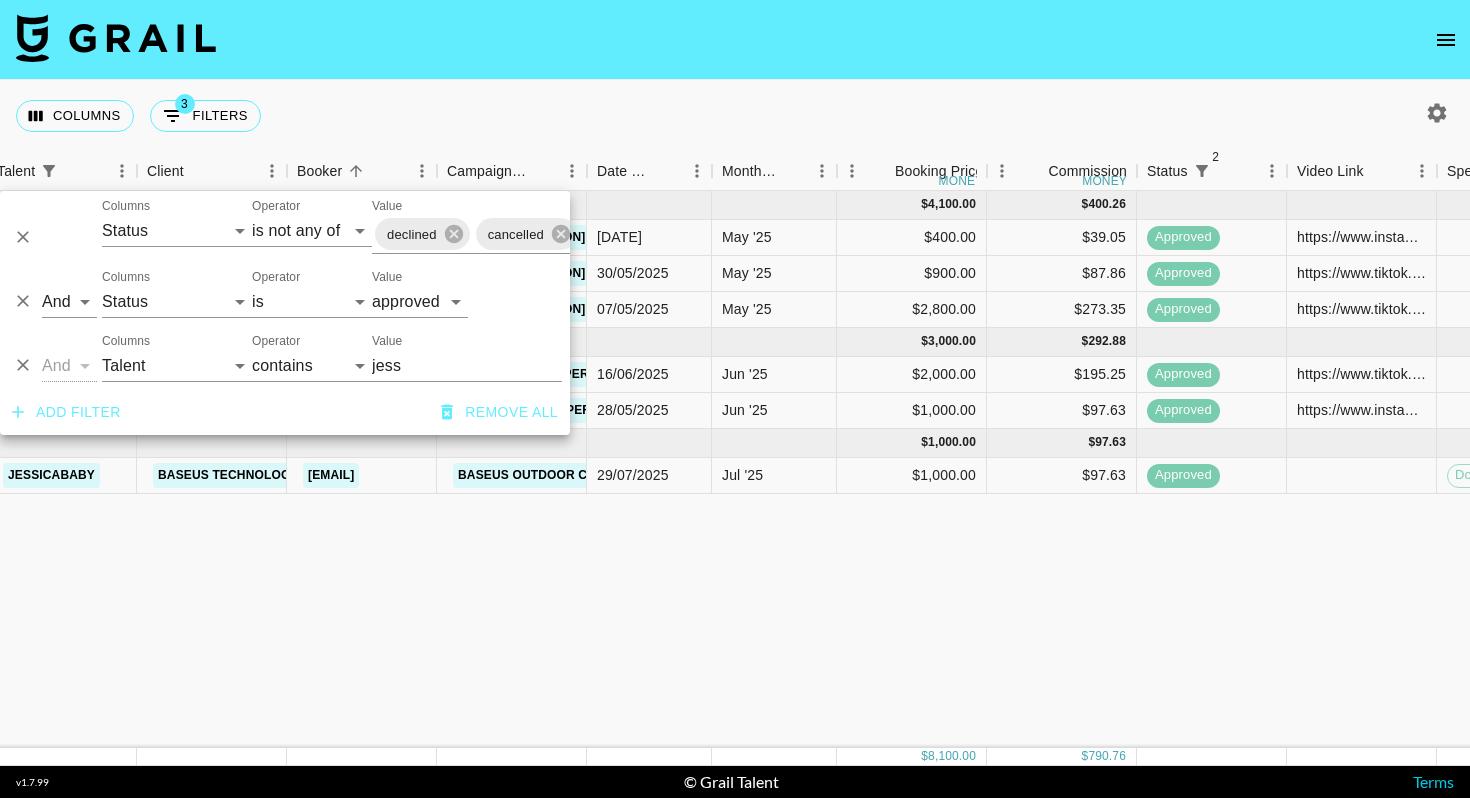 click on "Columns 3 Filters + Booking" at bounding box center [735, 116] 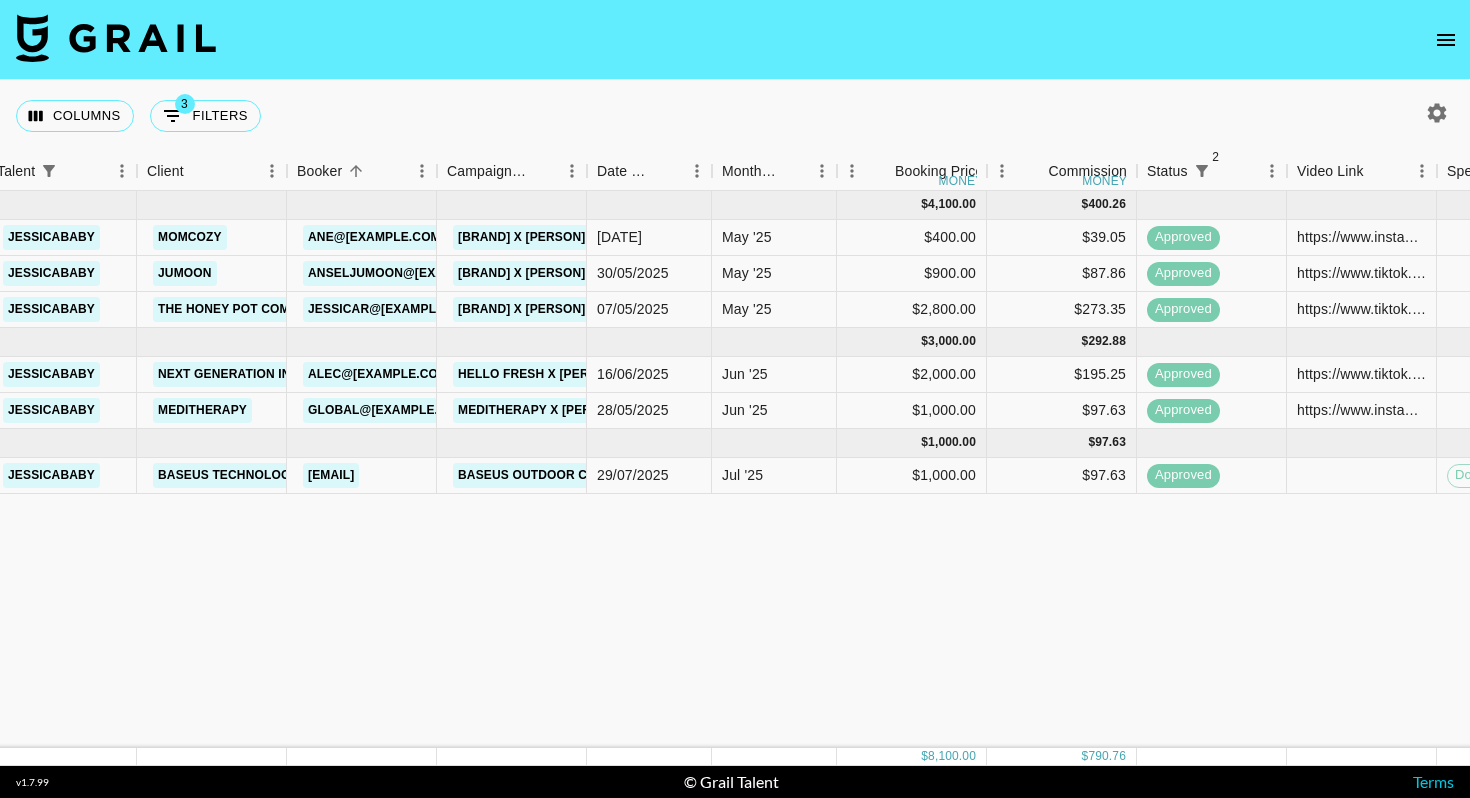 click 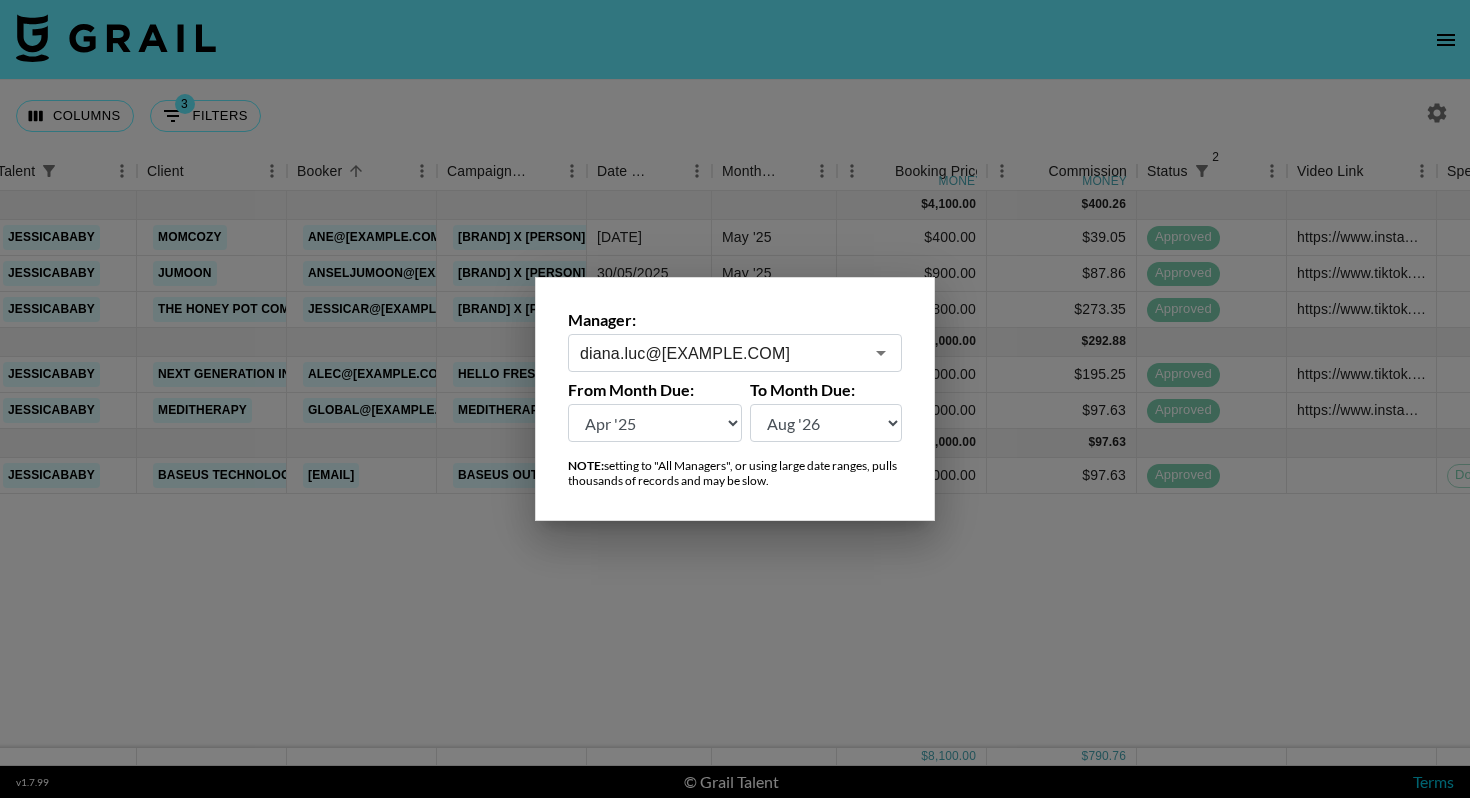 click on "diana.luc@[EXAMPLE.COM]" at bounding box center [721, 353] 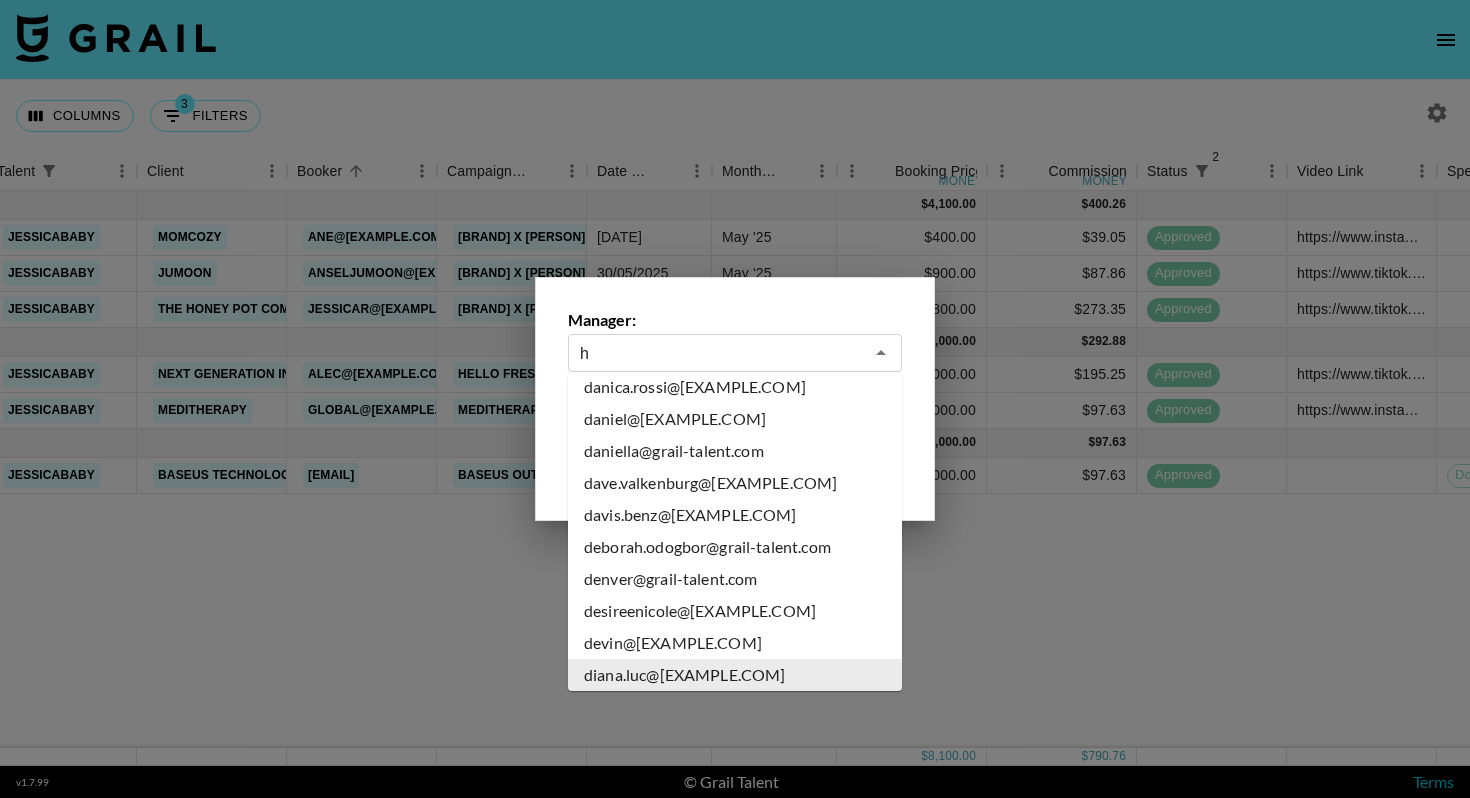 scroll, scrollTop: 0, scrollLeft: 0, axis: both 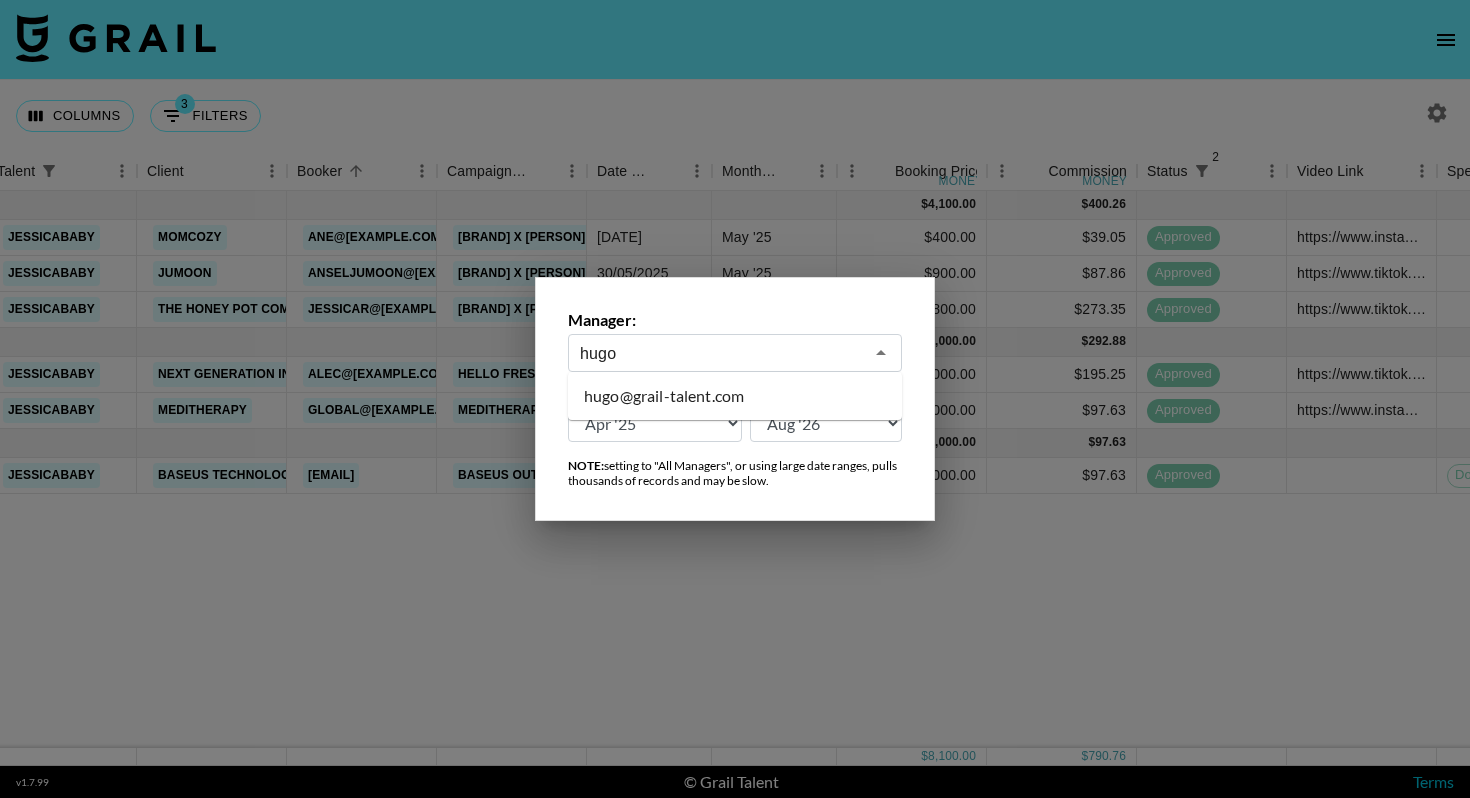 click on "hugo@grail-talent.com" at bounding box center (735, 396) 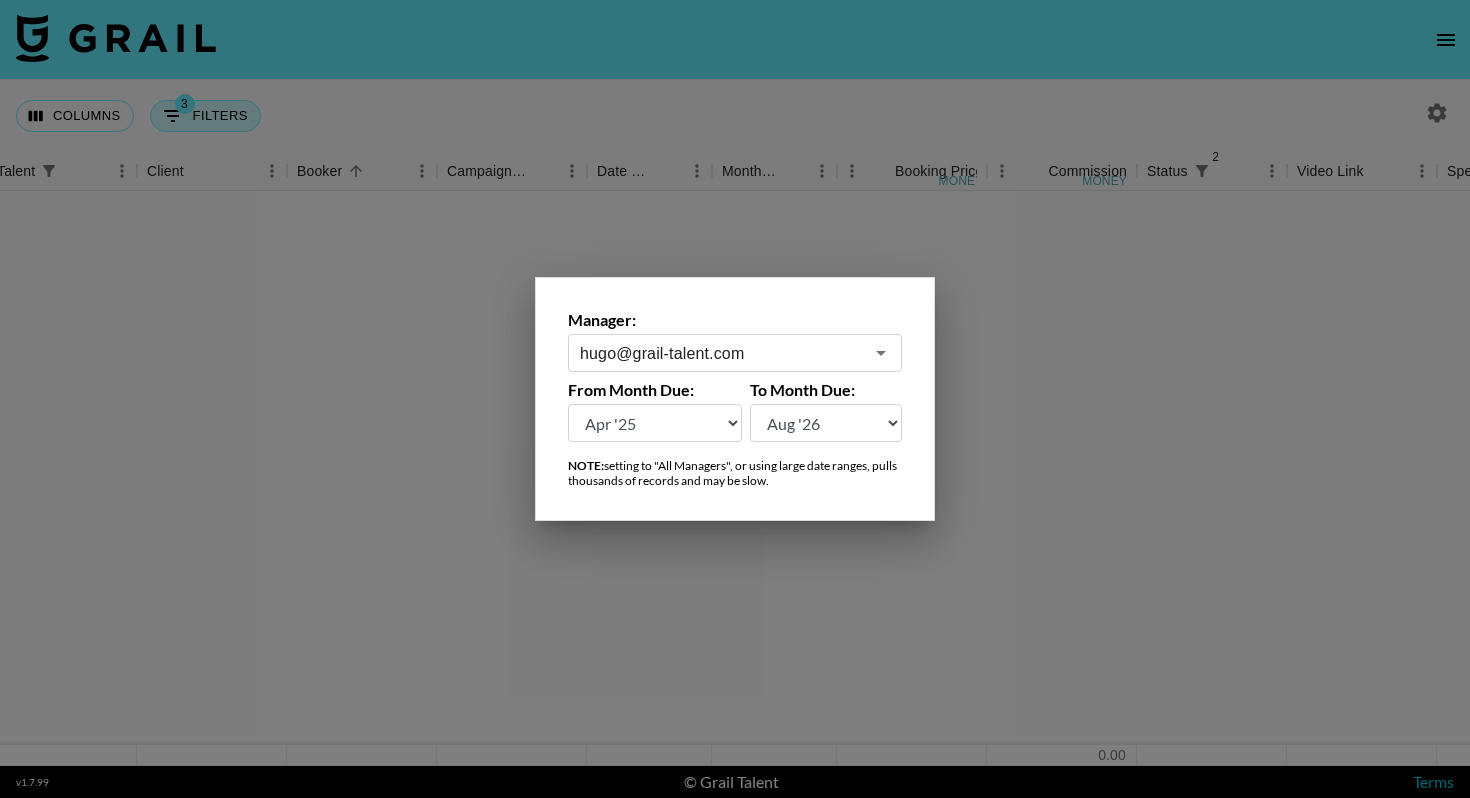 click at bounding box center [735, 399] 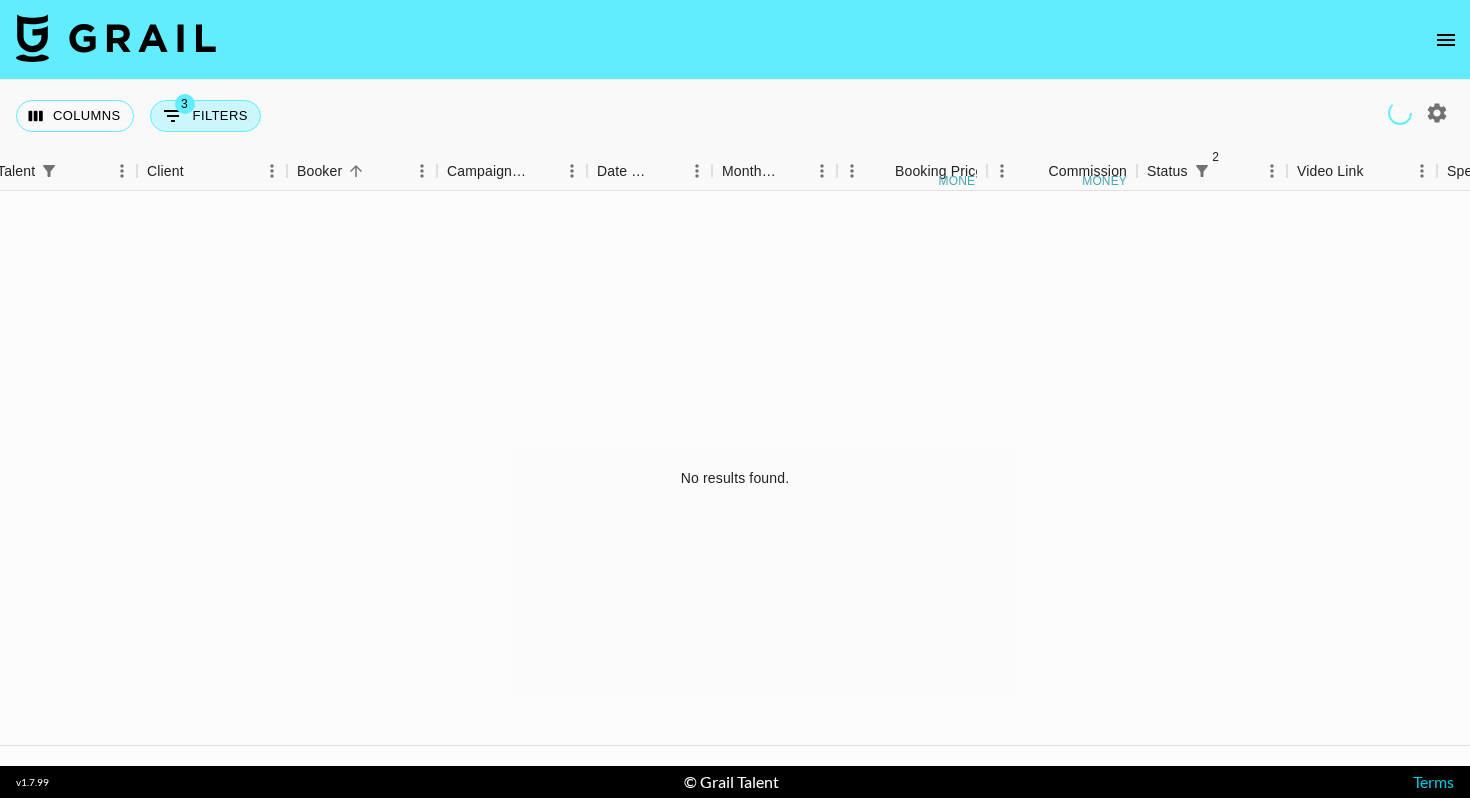 click on "3 Filters" at bounding box center (205, 116) 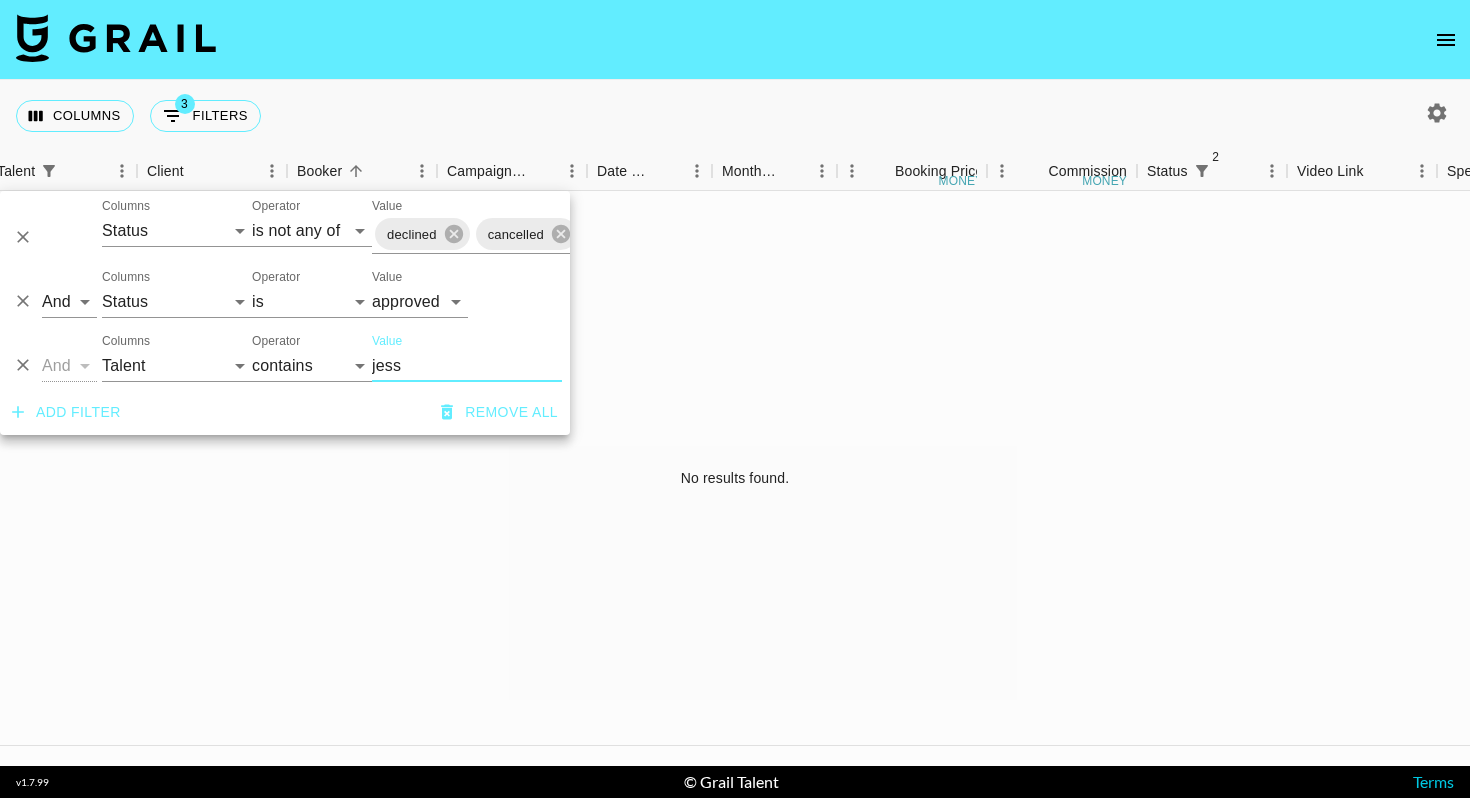 click on "jess" at bounding box center (467, 366) 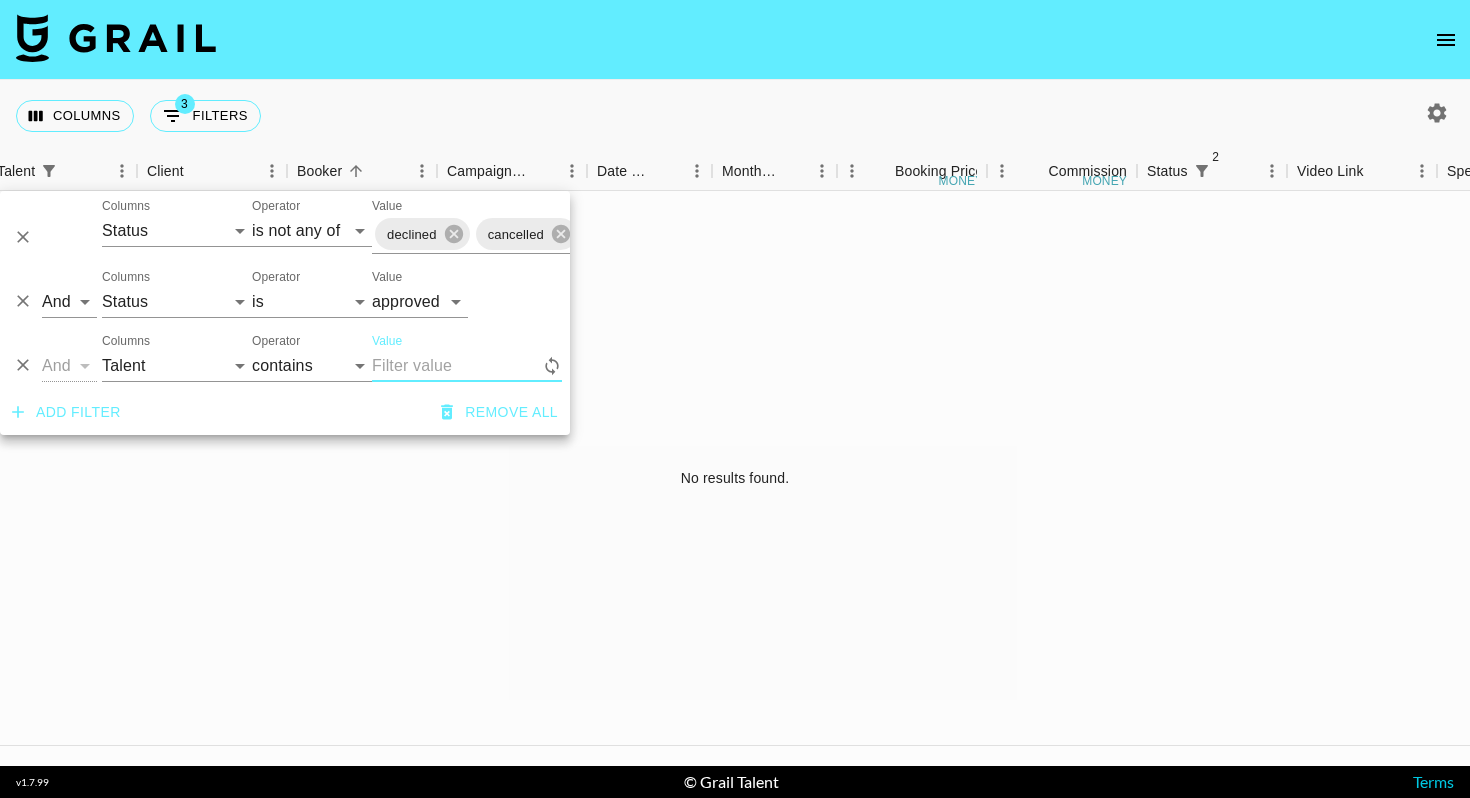 type 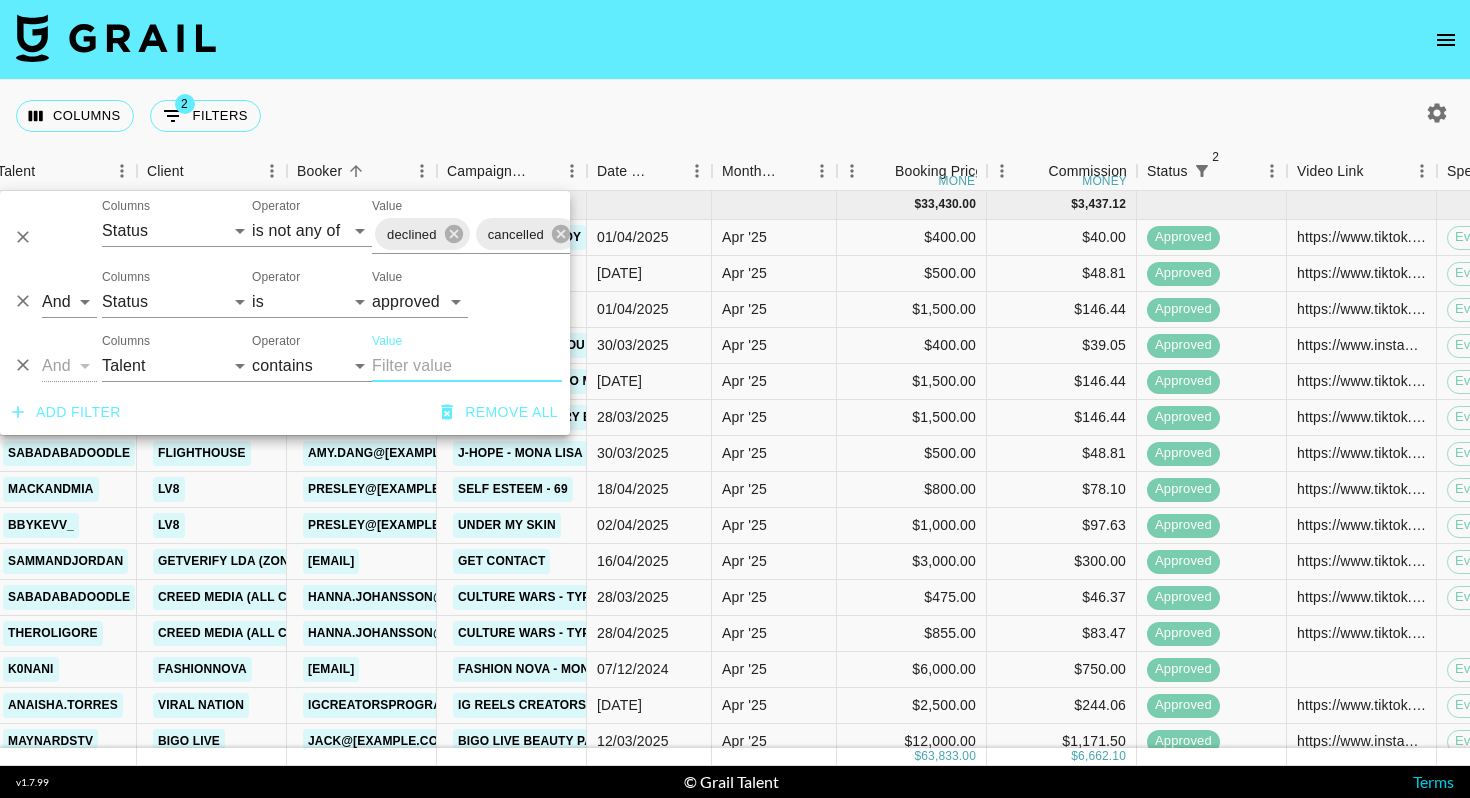 click on "Columns 2 Filters + Booking" at bounding box center [735, 116] 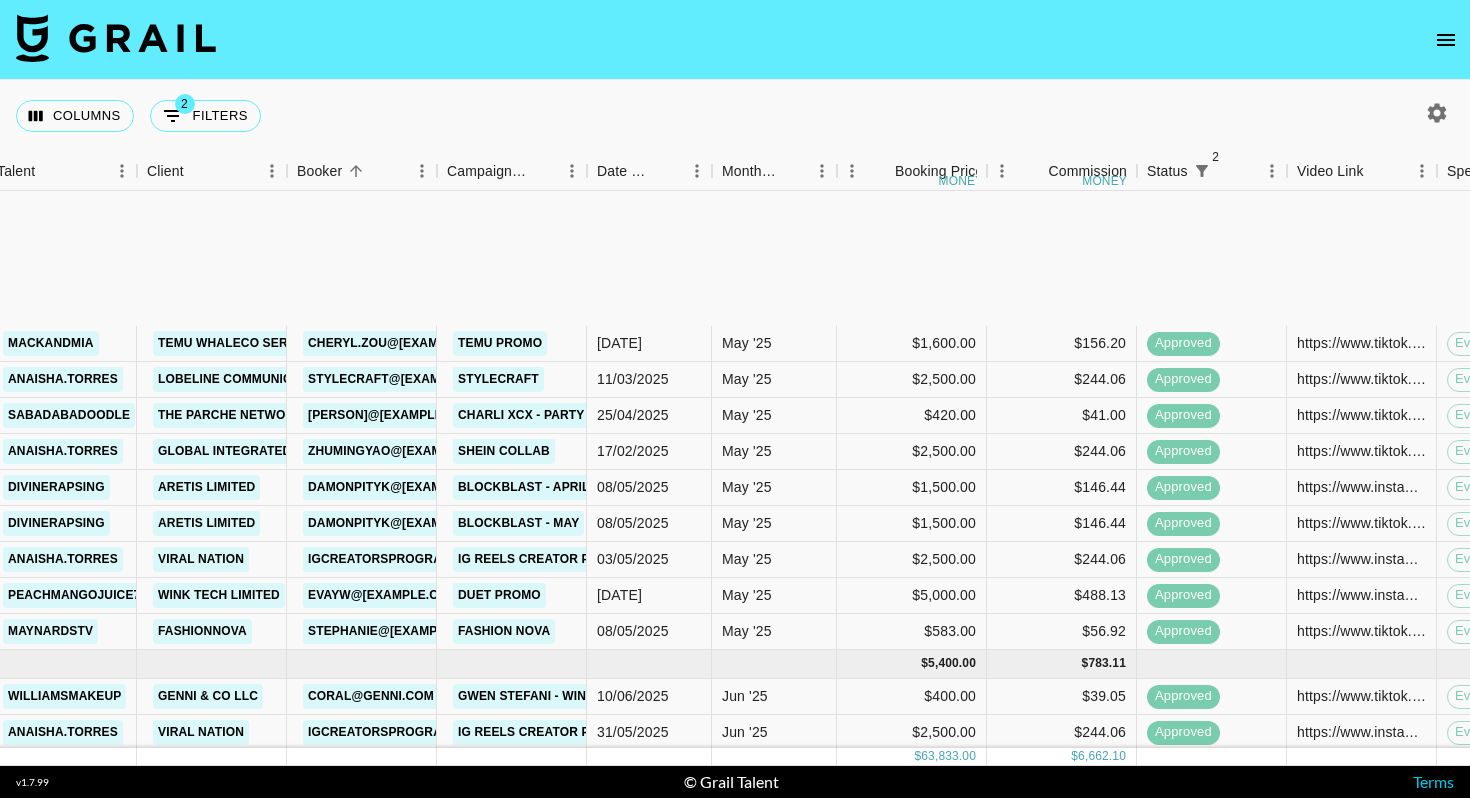 scroll, scrollTop: 0, scrollLeft: 428, axis: horizontal 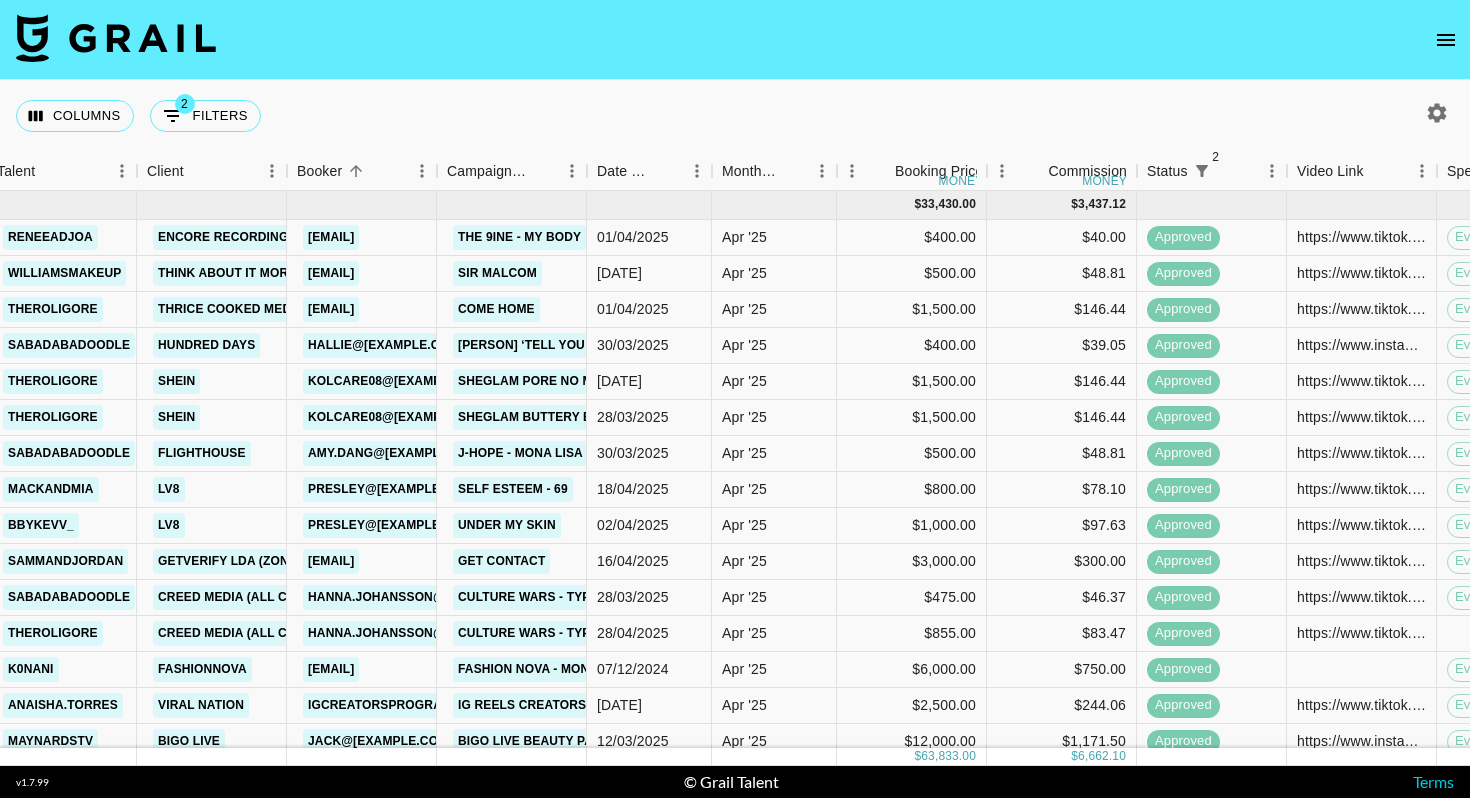 click 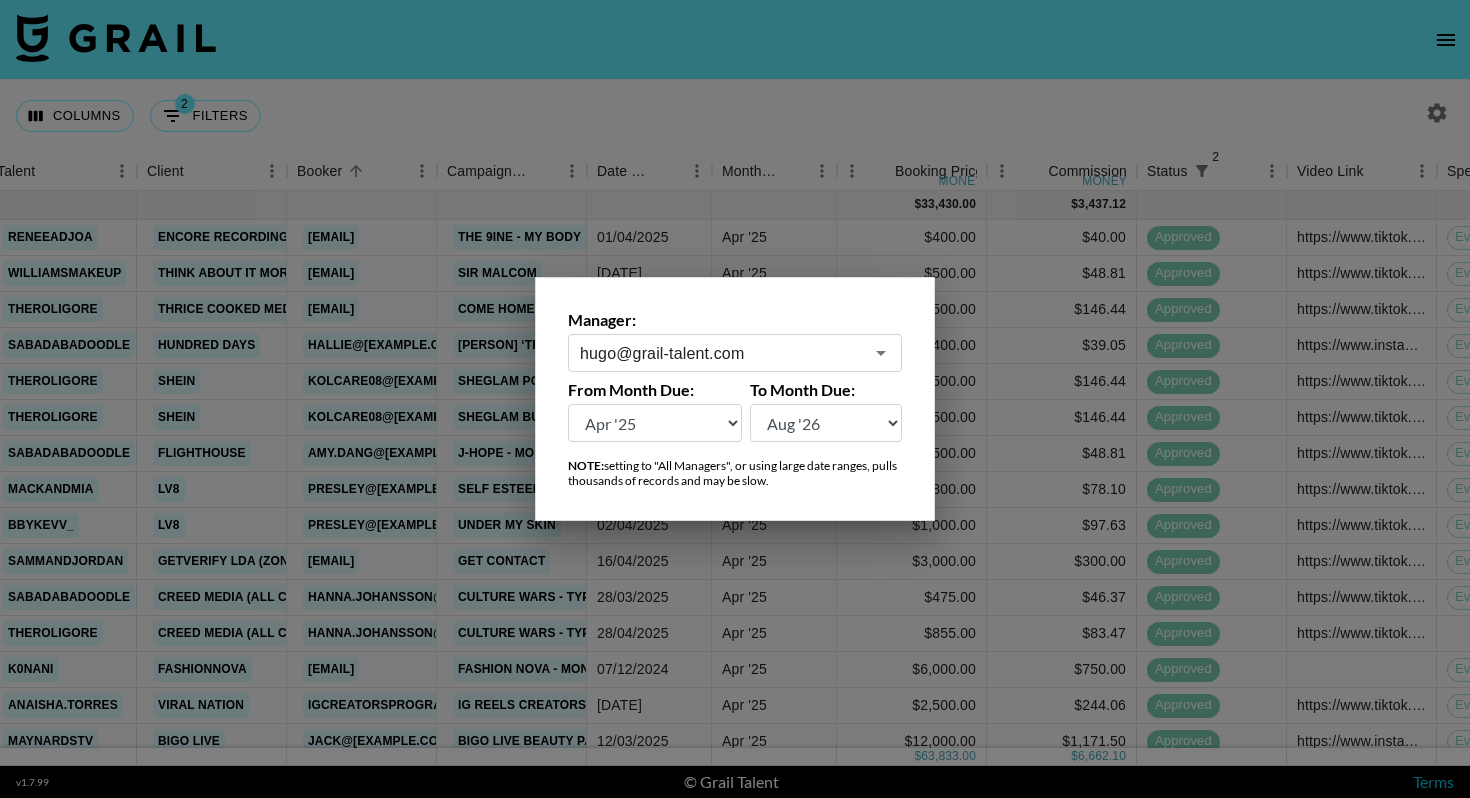 click on "hugo@grail-talent.com" at bounding box center [721, 353] 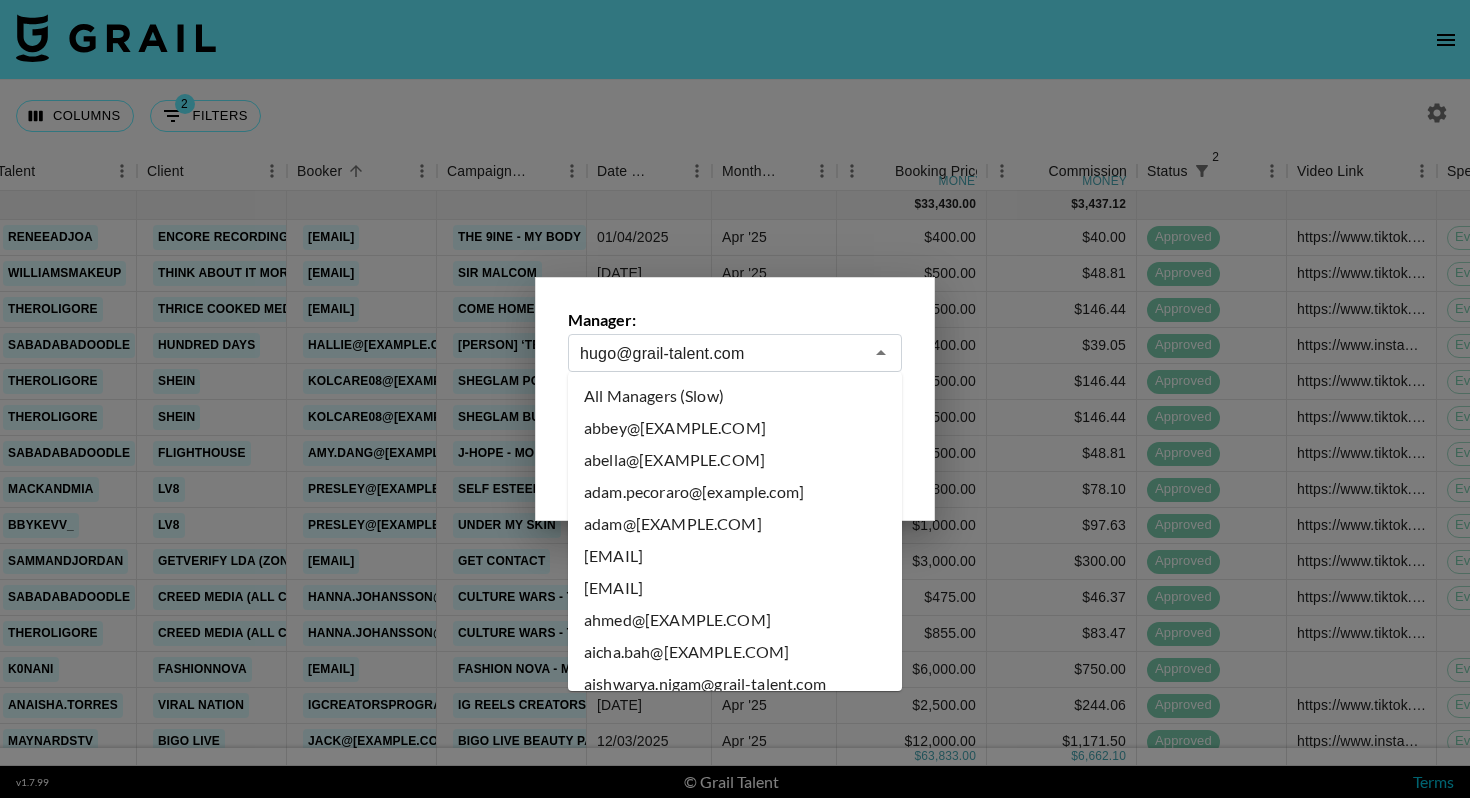 click on "hugo@grail-talent.com" at bounding box center [721, 353] 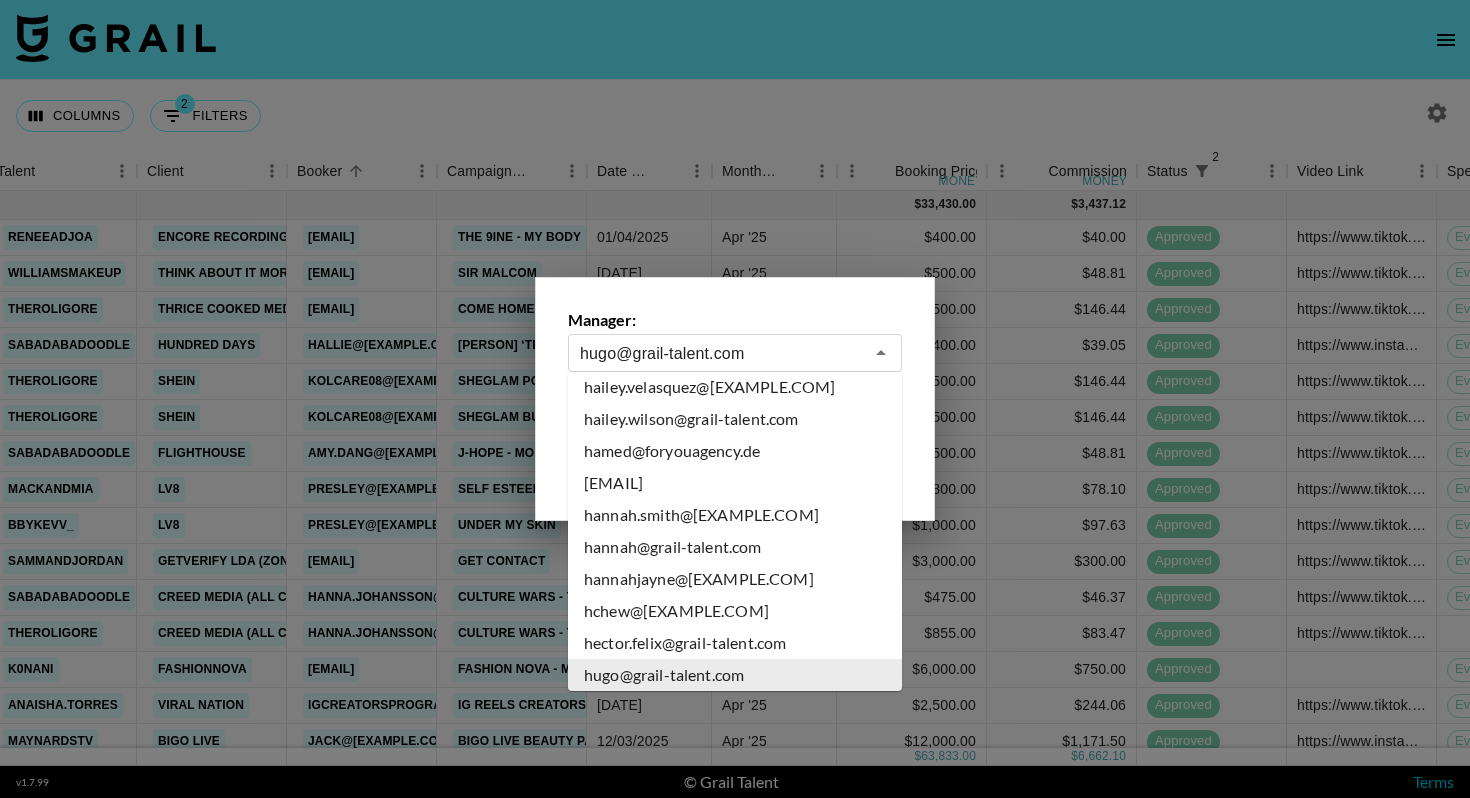 click on "hugo@grail-talent.com" at bounding box center [721, 353] 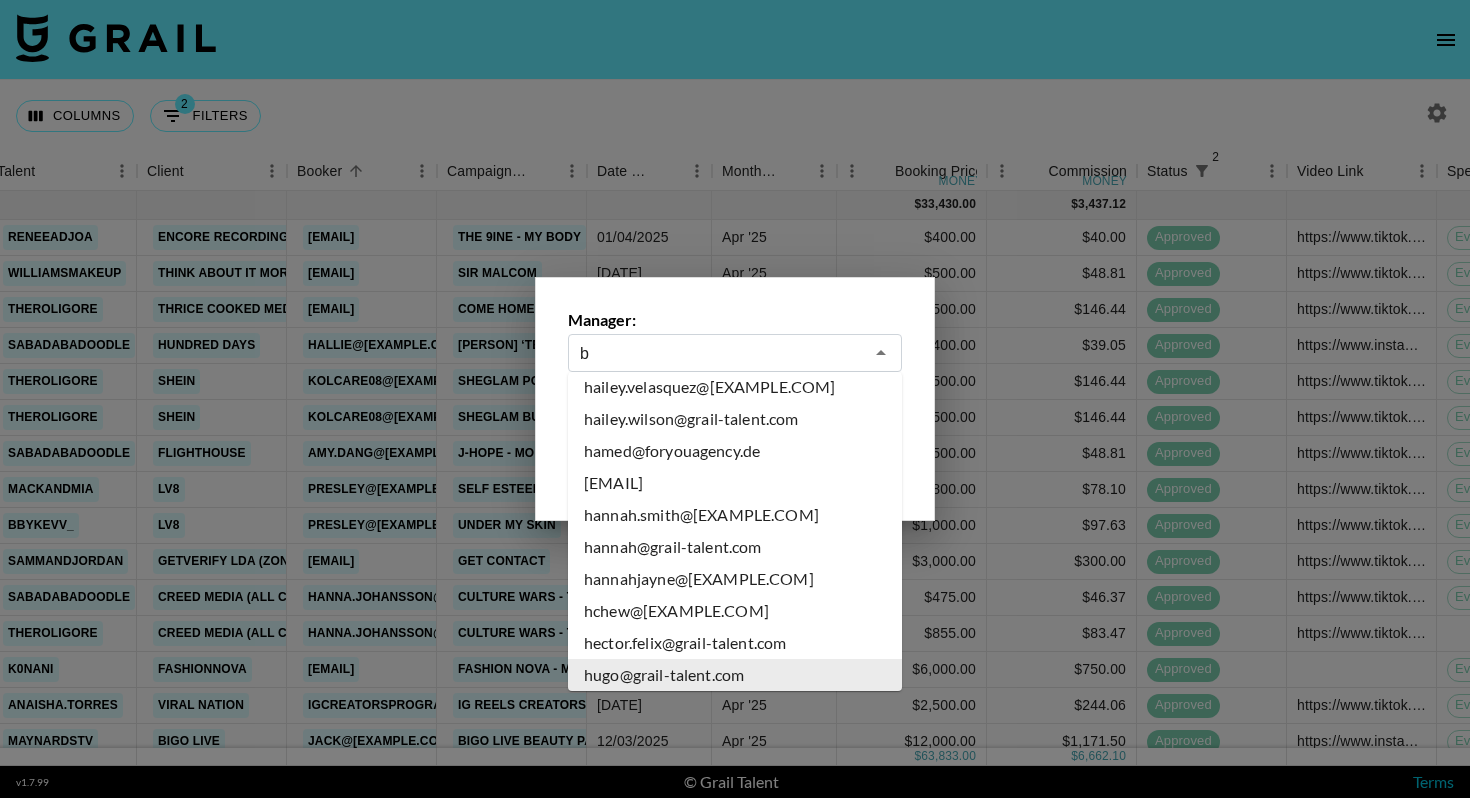 scroll, scrollTop: 0, scrollLeft: 0, axis: both 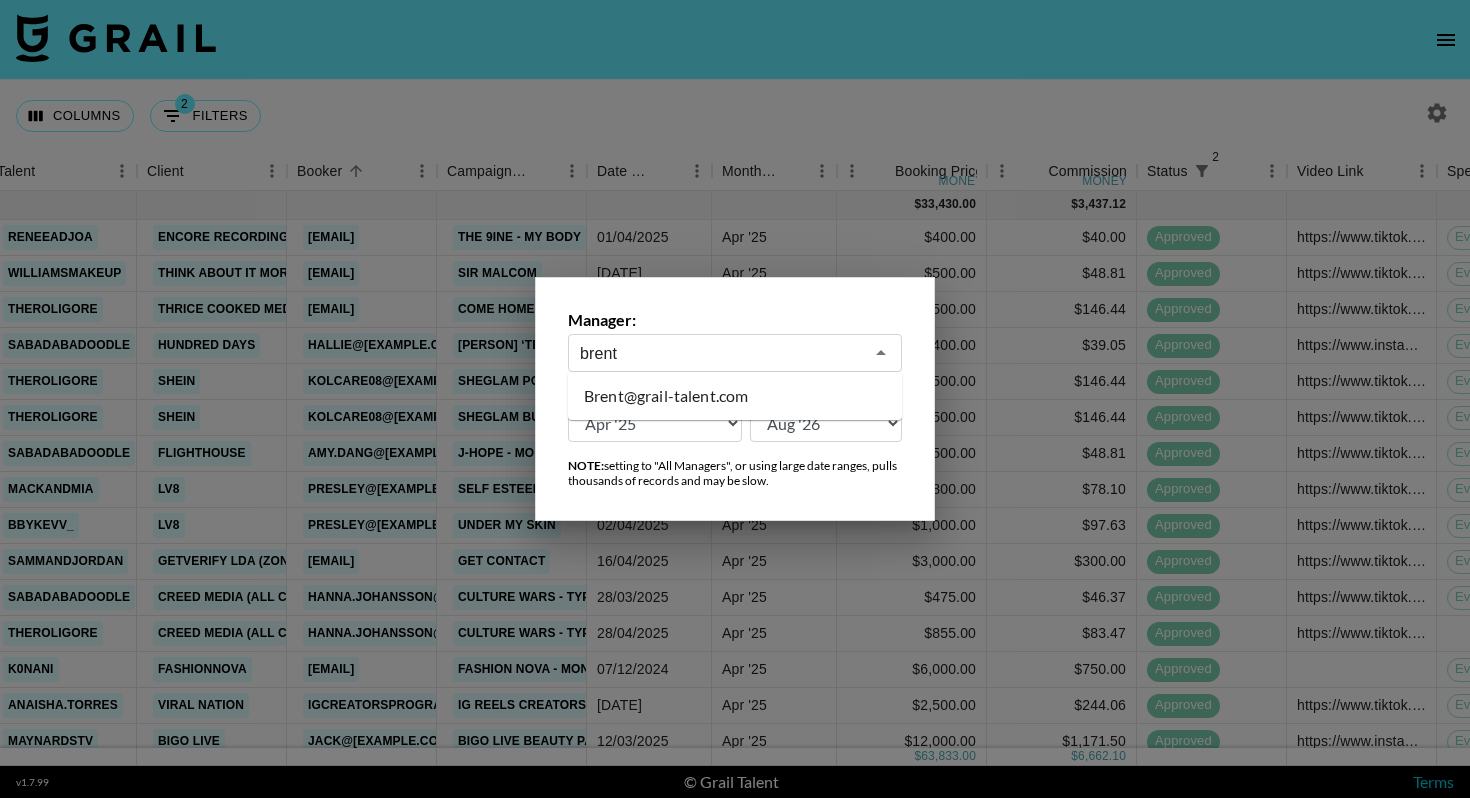 click on "Brent@grail-talent.com" at bounding box center [735, 396] 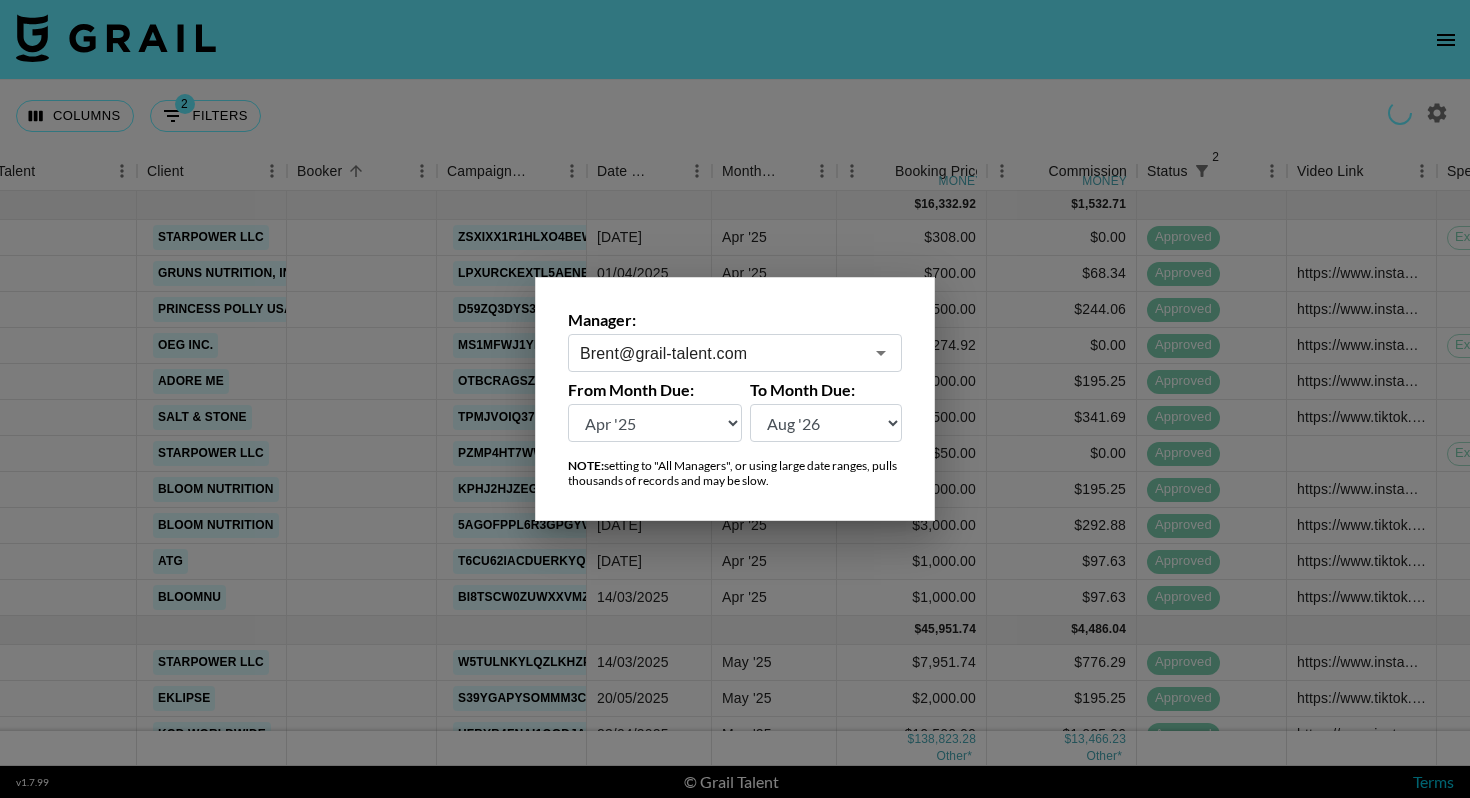 click at bounding box center (735, 399) 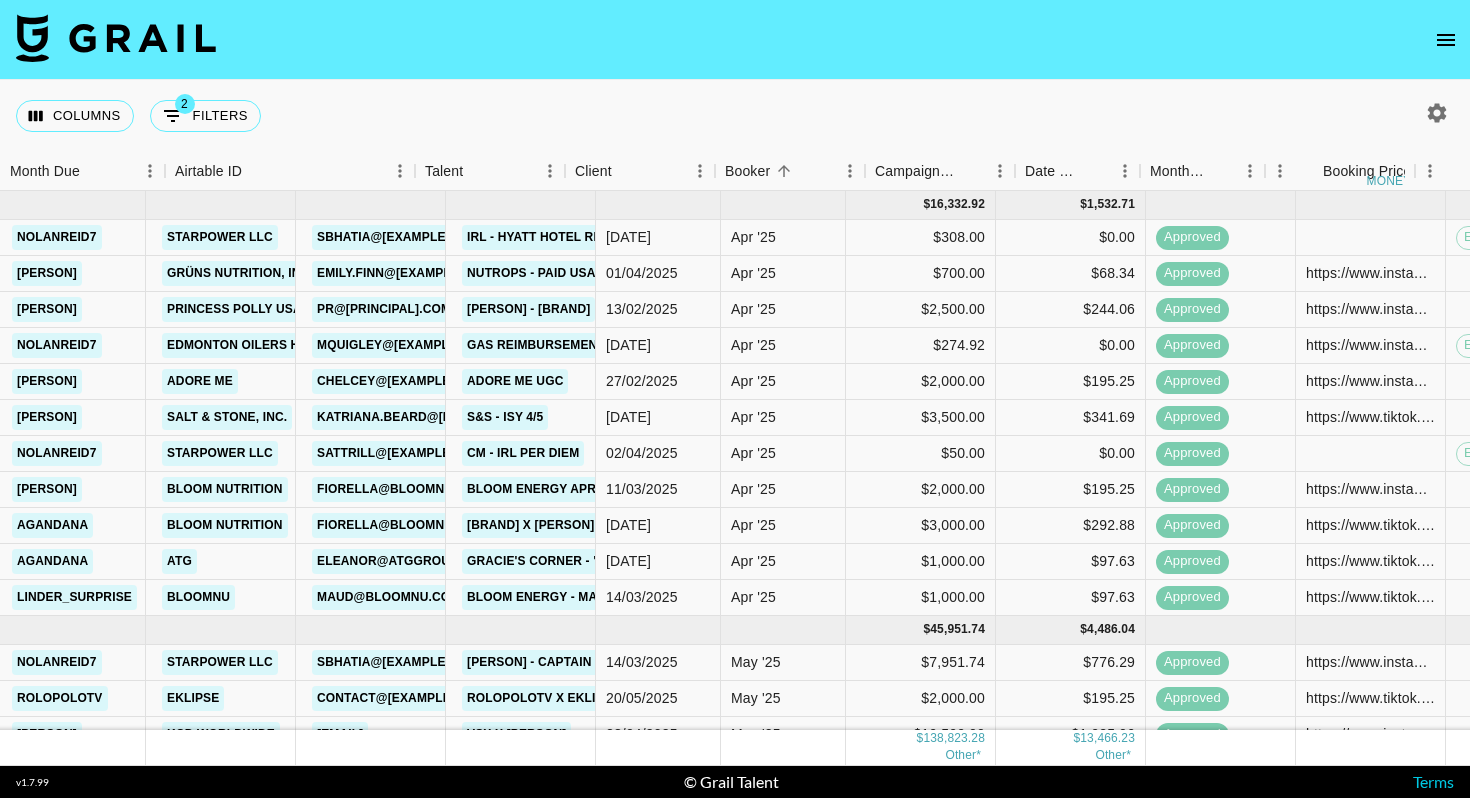 scroll, scrollTop: 0, scrollLeft: 0, axis: both 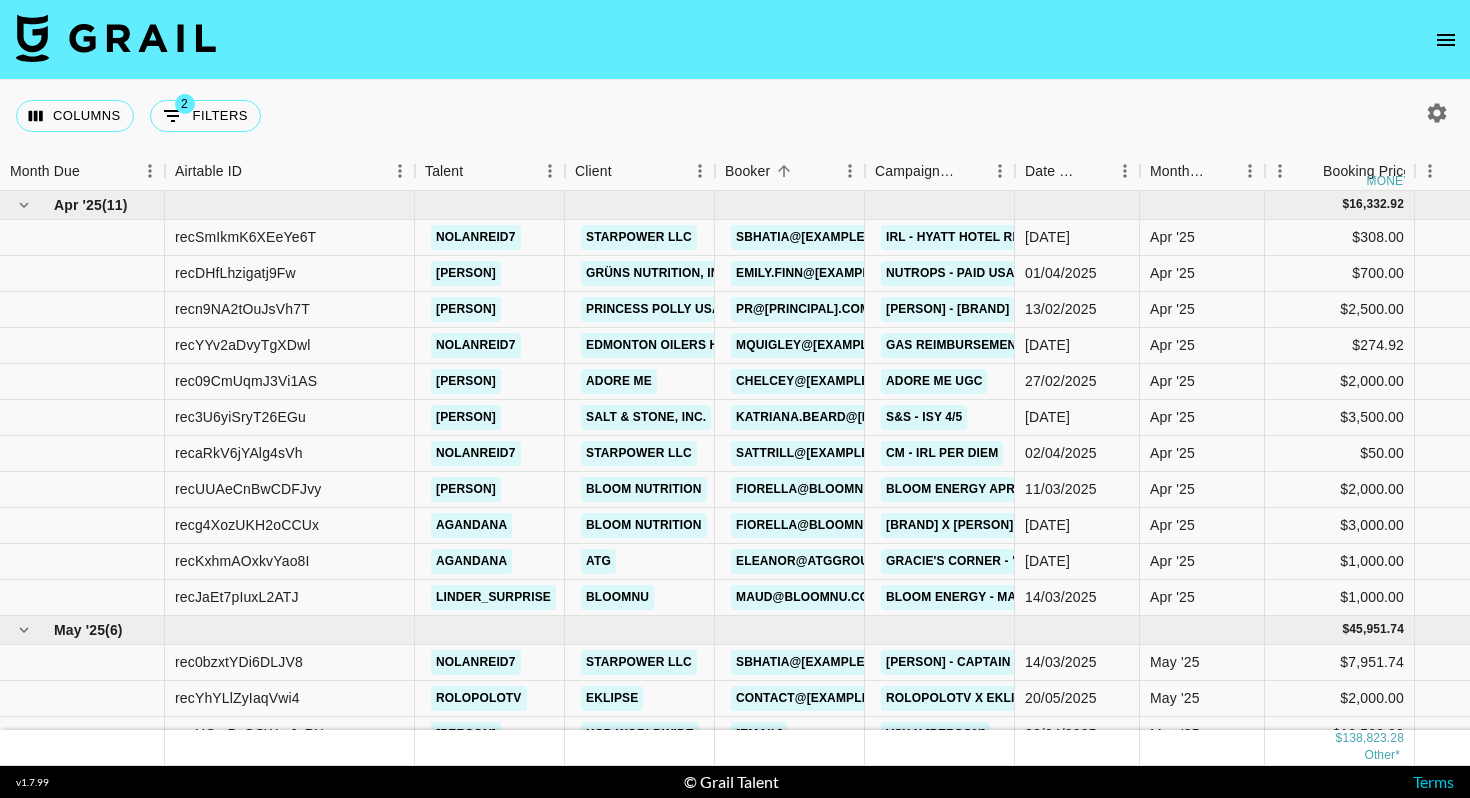 click 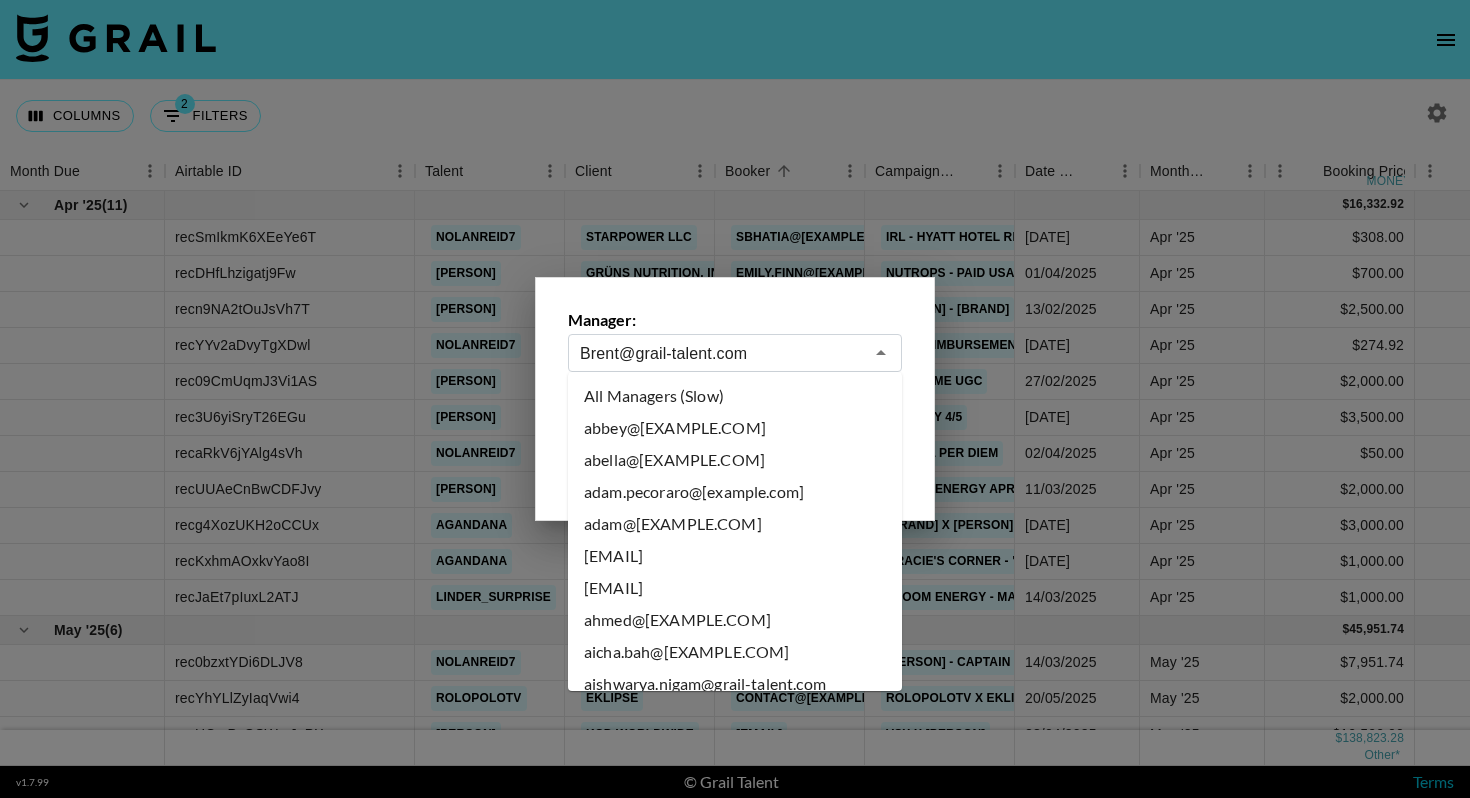 click on "Brent@grail-talent.com" at bounding box center [721, 353] 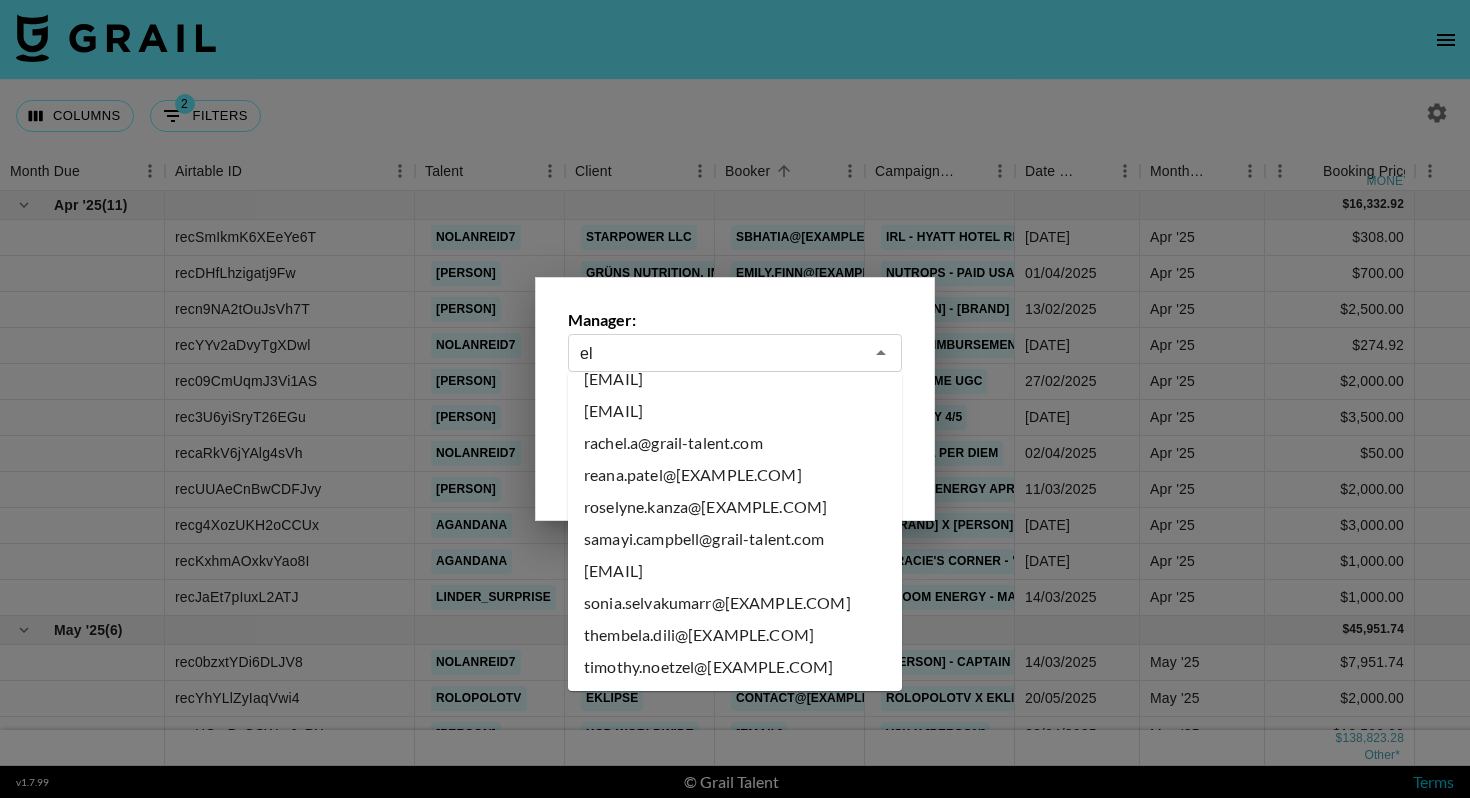 scroll, scrollTop: 0, scrollLeft: 0, axis: both 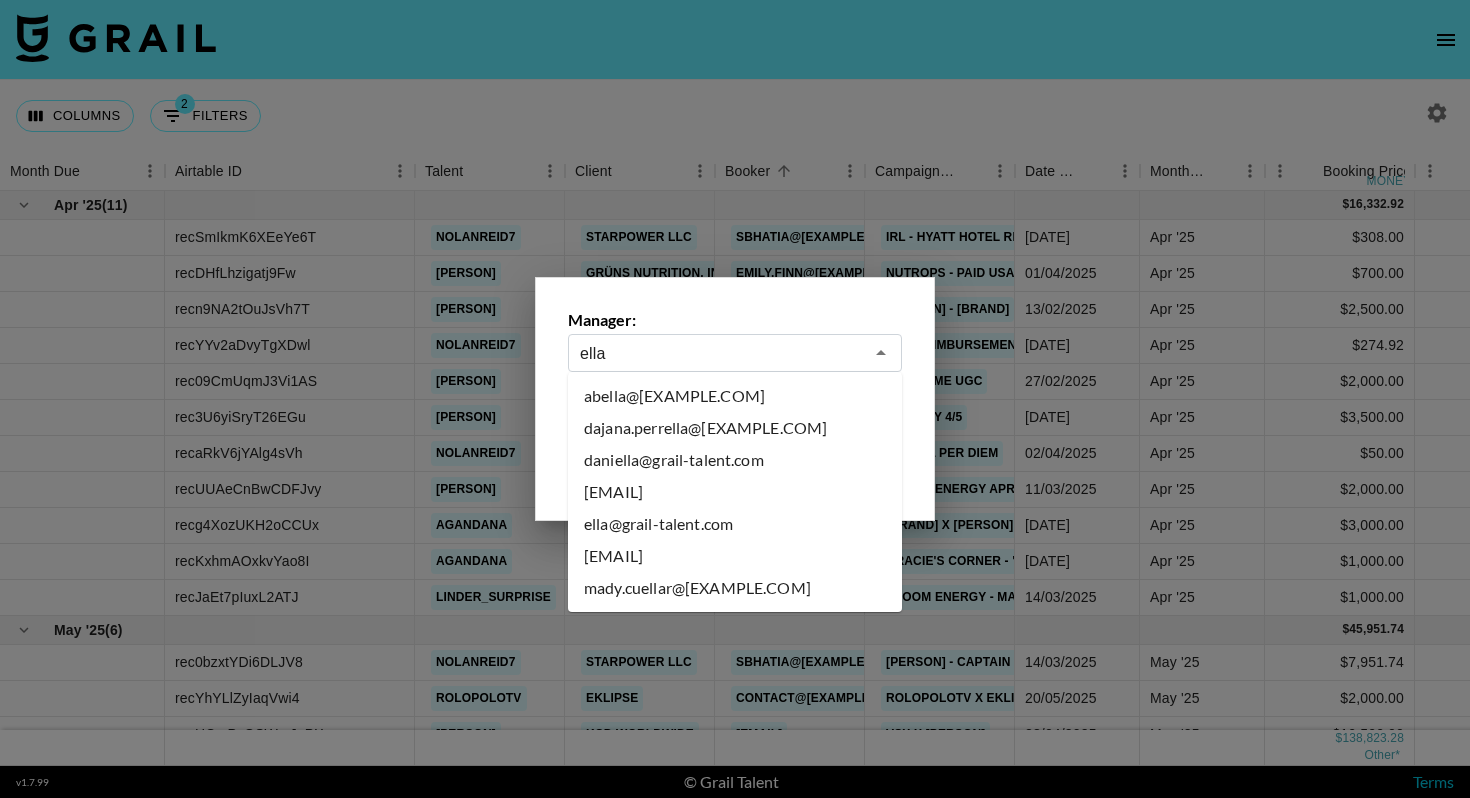 click on "ella@grail-talent.com" at bounding box center [735, 524] 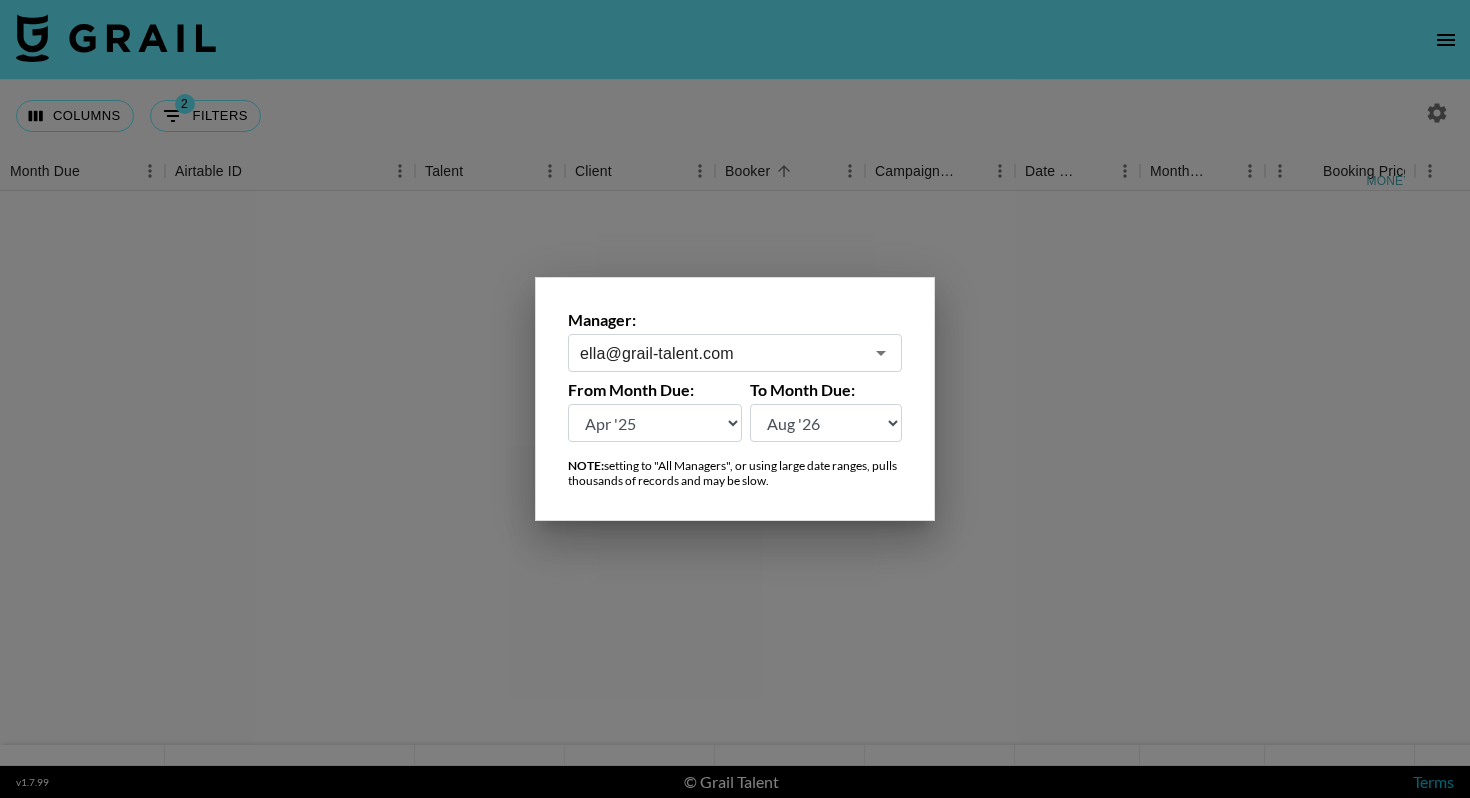 click at bounding box center [735, 399] 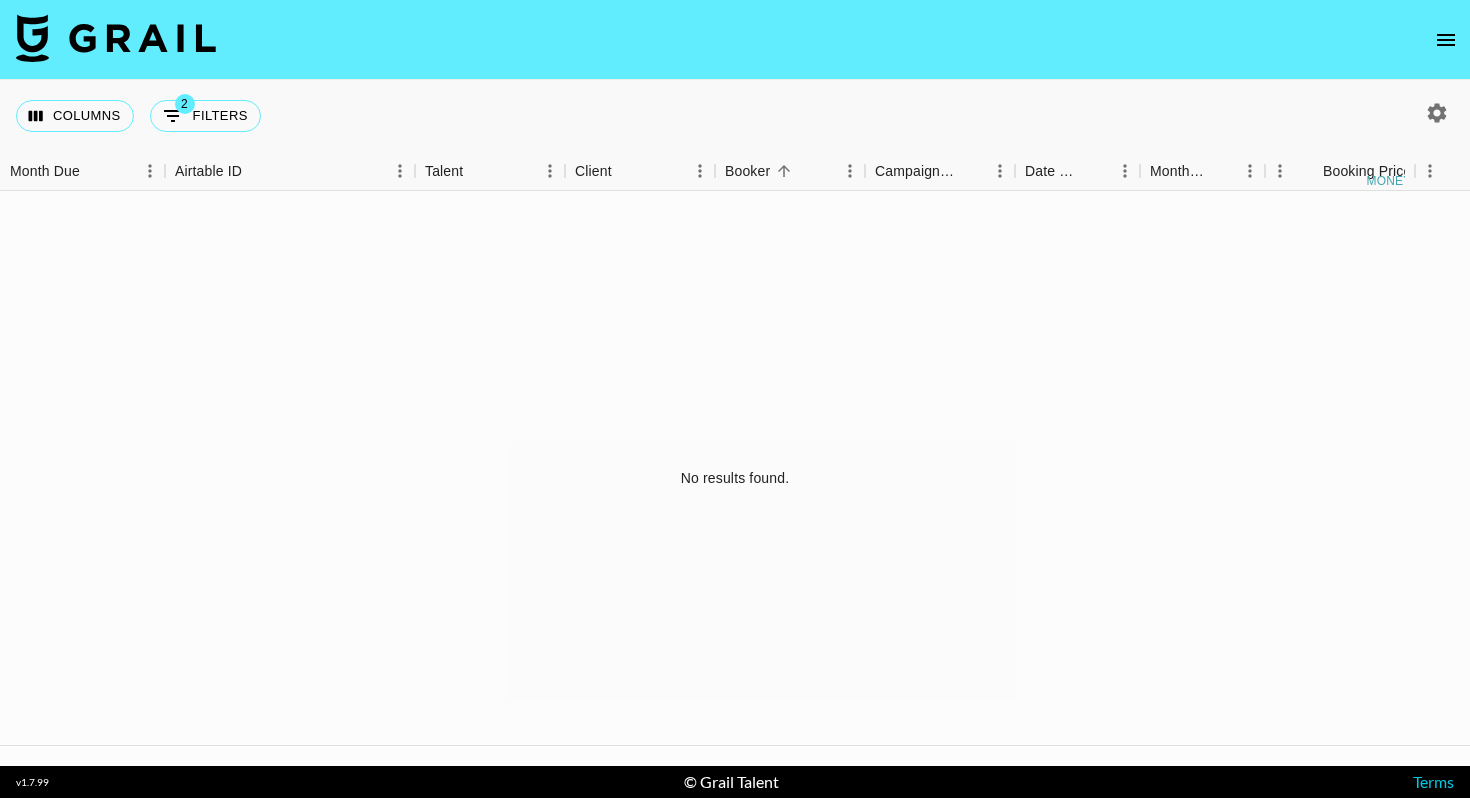 click 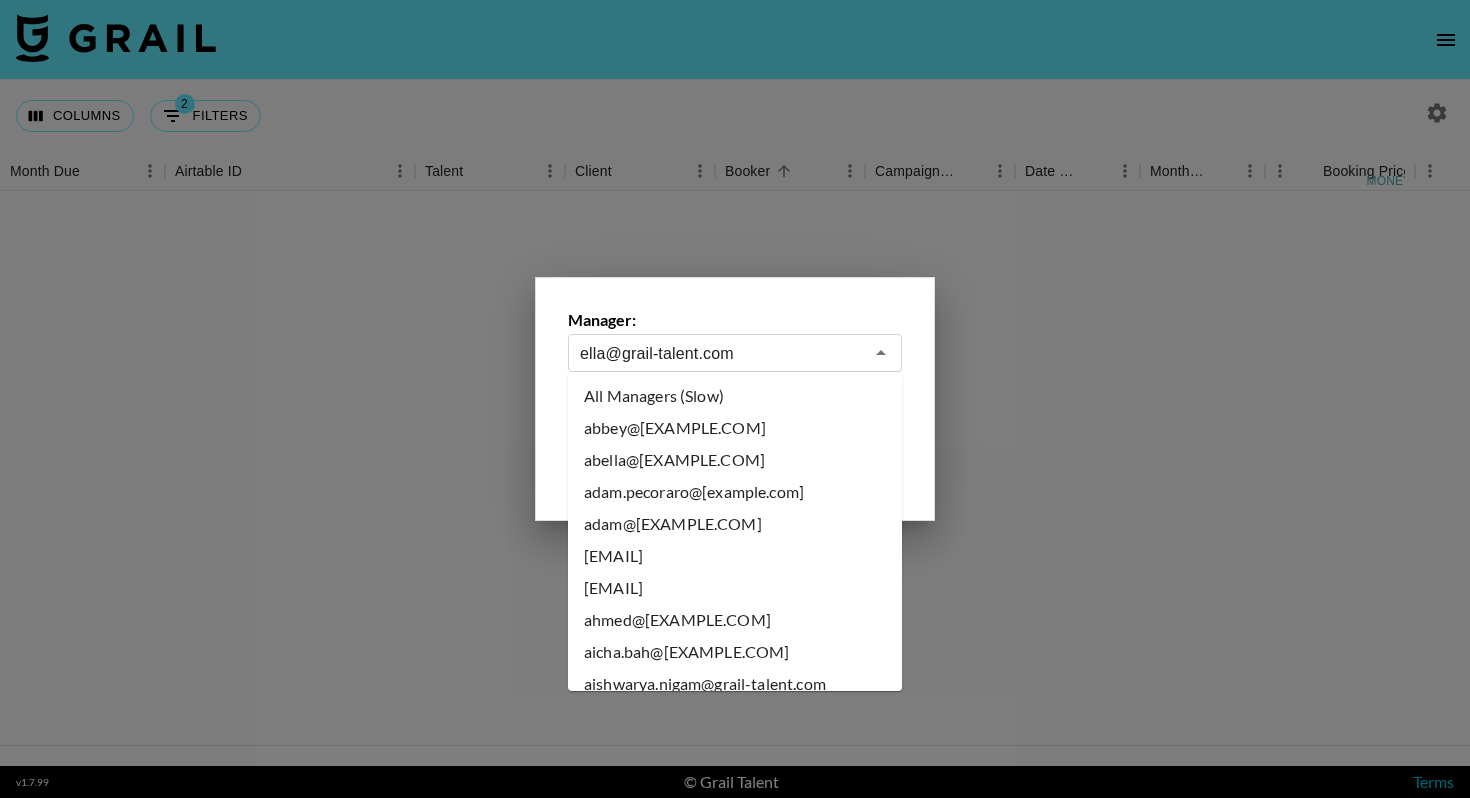 click on "ella@grail-talent.com" at bounding box center (721, 353) 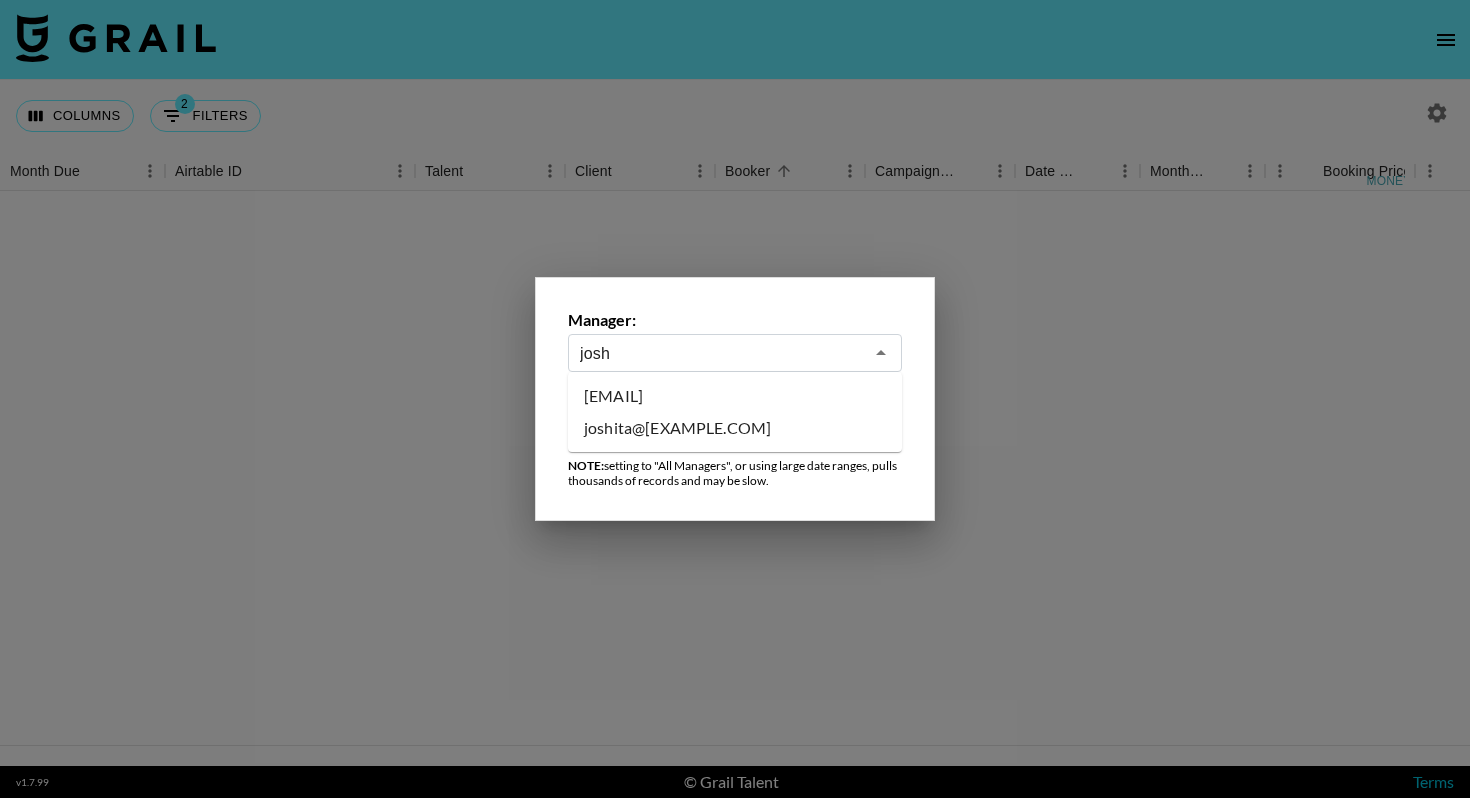 click on "[EMAIL]" at bounding box center (735, 396) 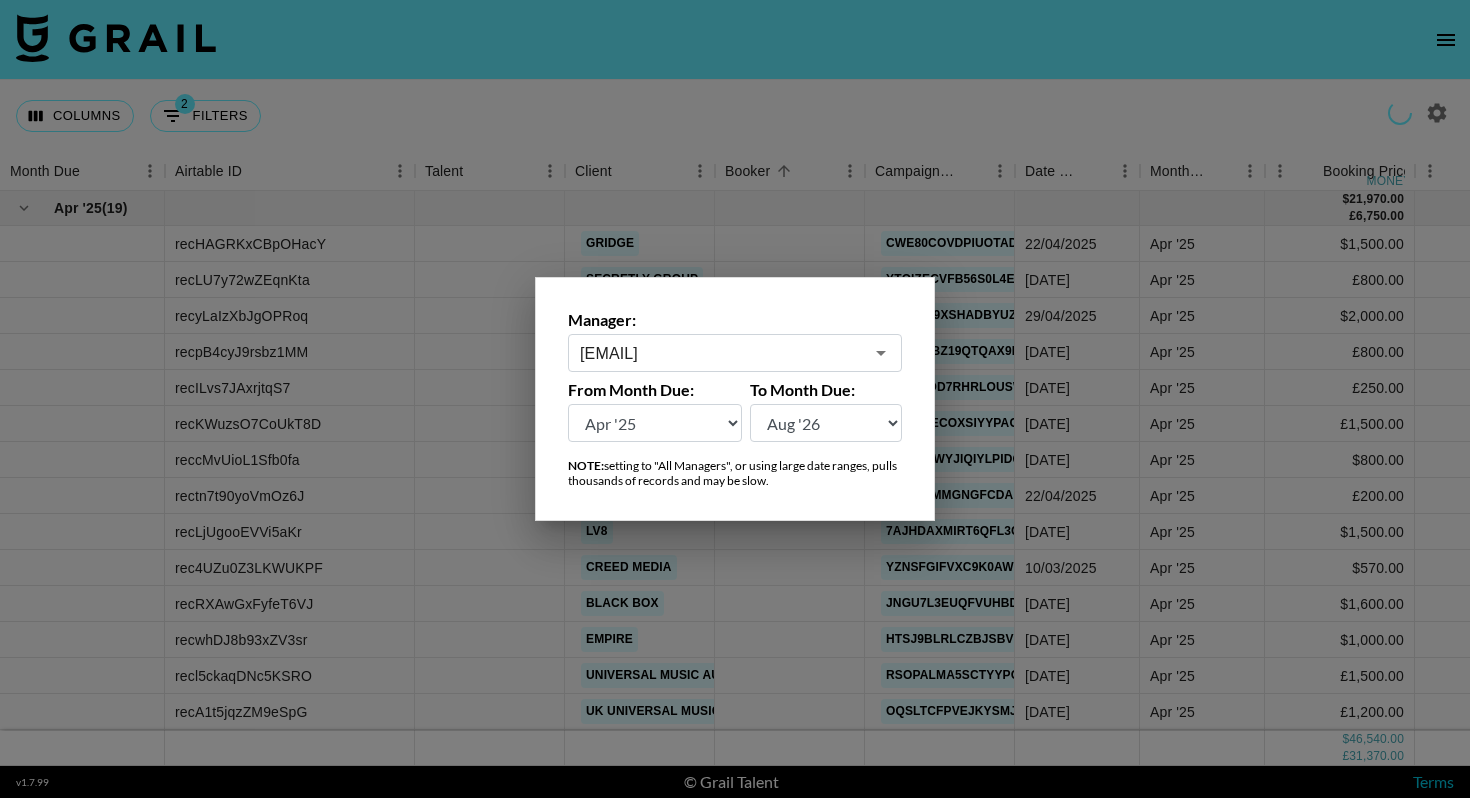 click at bounding box center [735, 399] 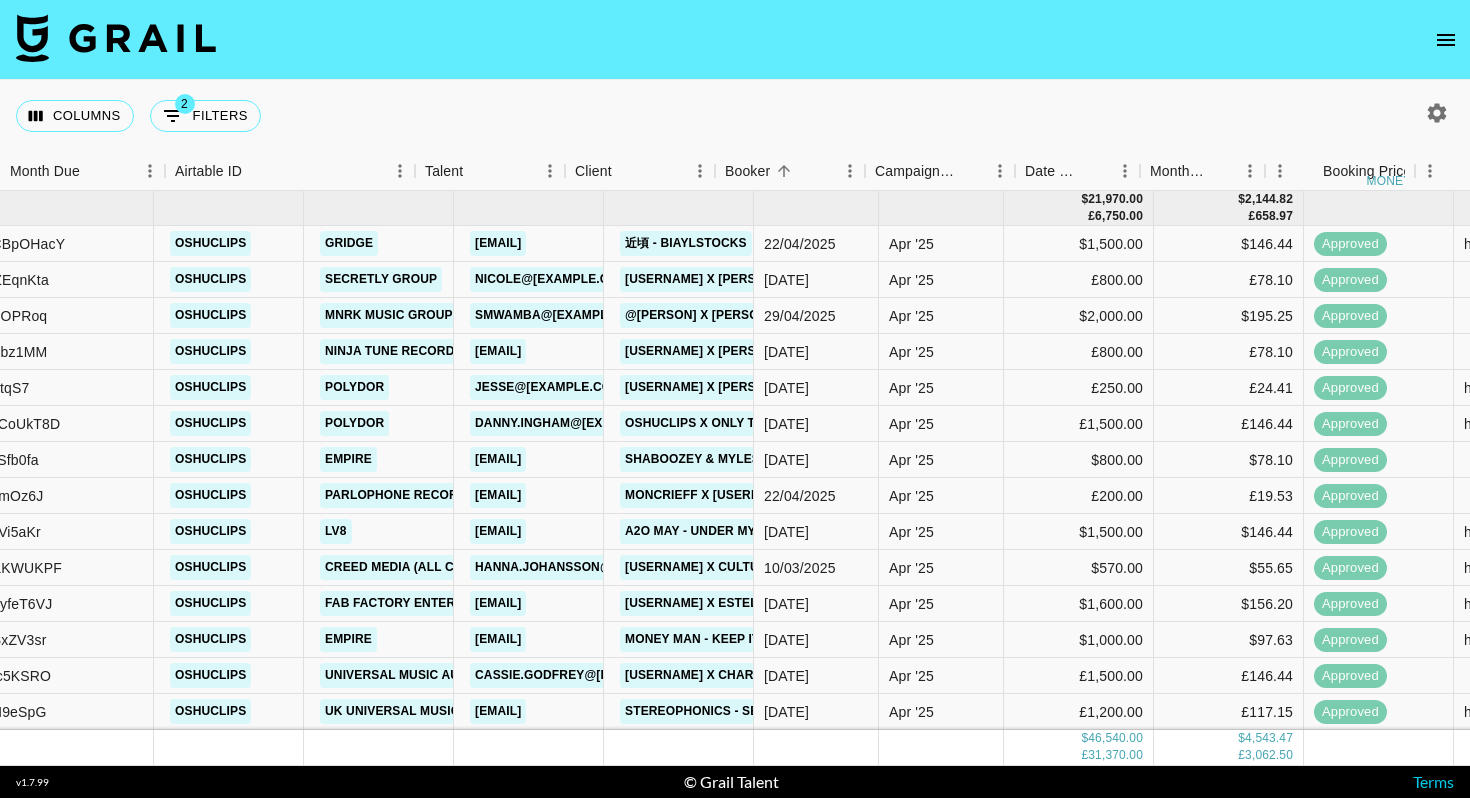 scroll, scrollTop: 0, scrollLeft: 0, axis: both 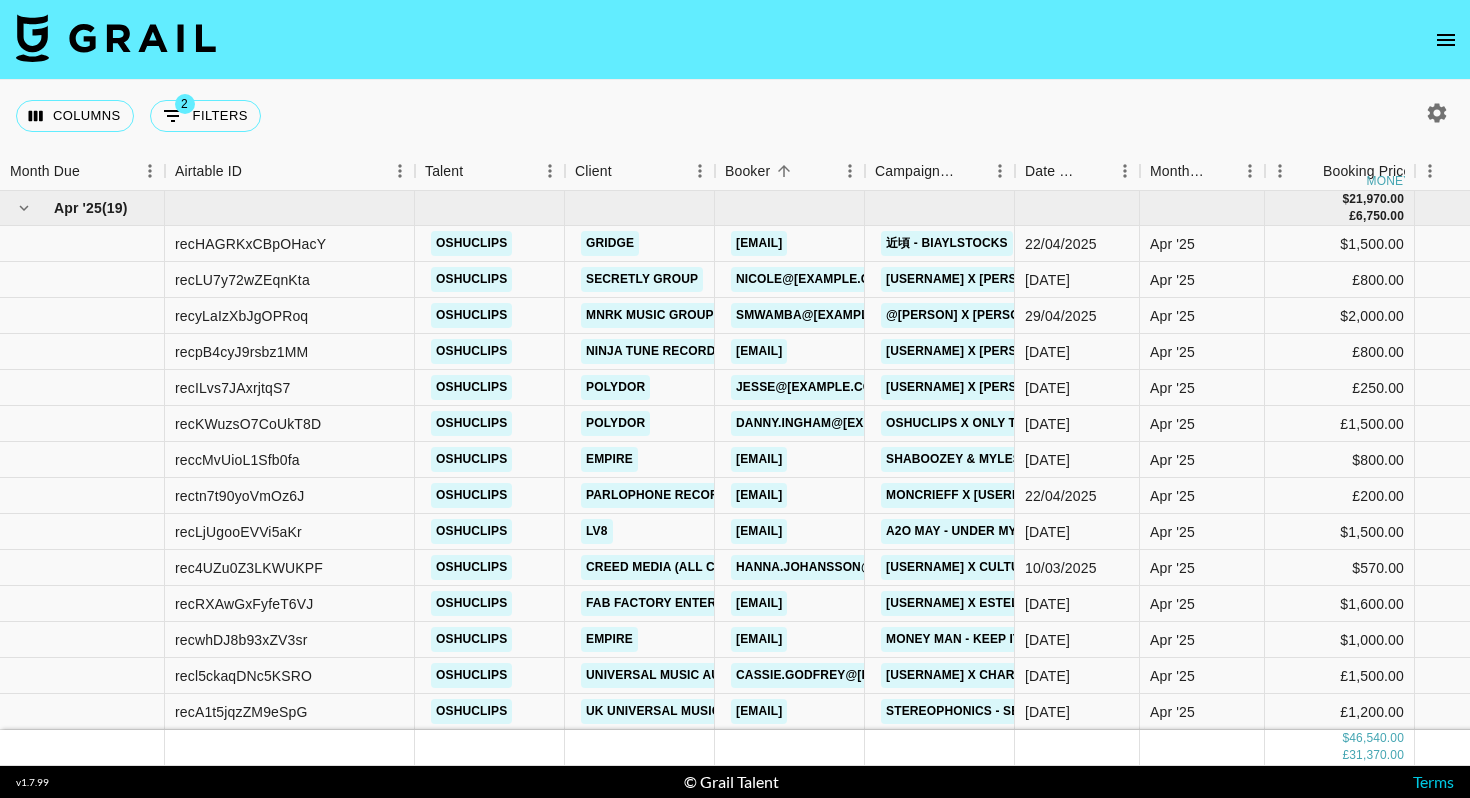click 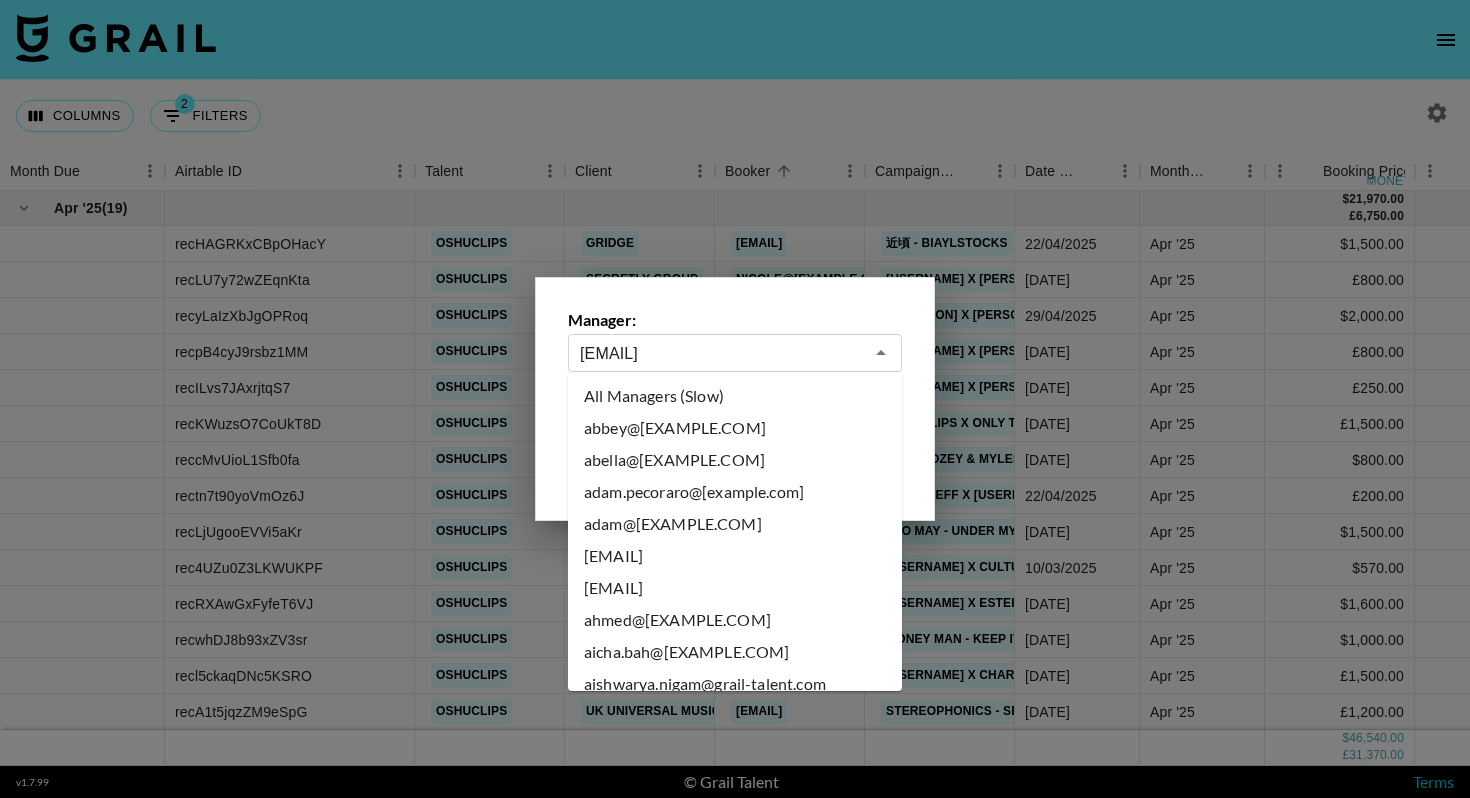 click on "[EMAIL]" at bounding box center (721, 353) 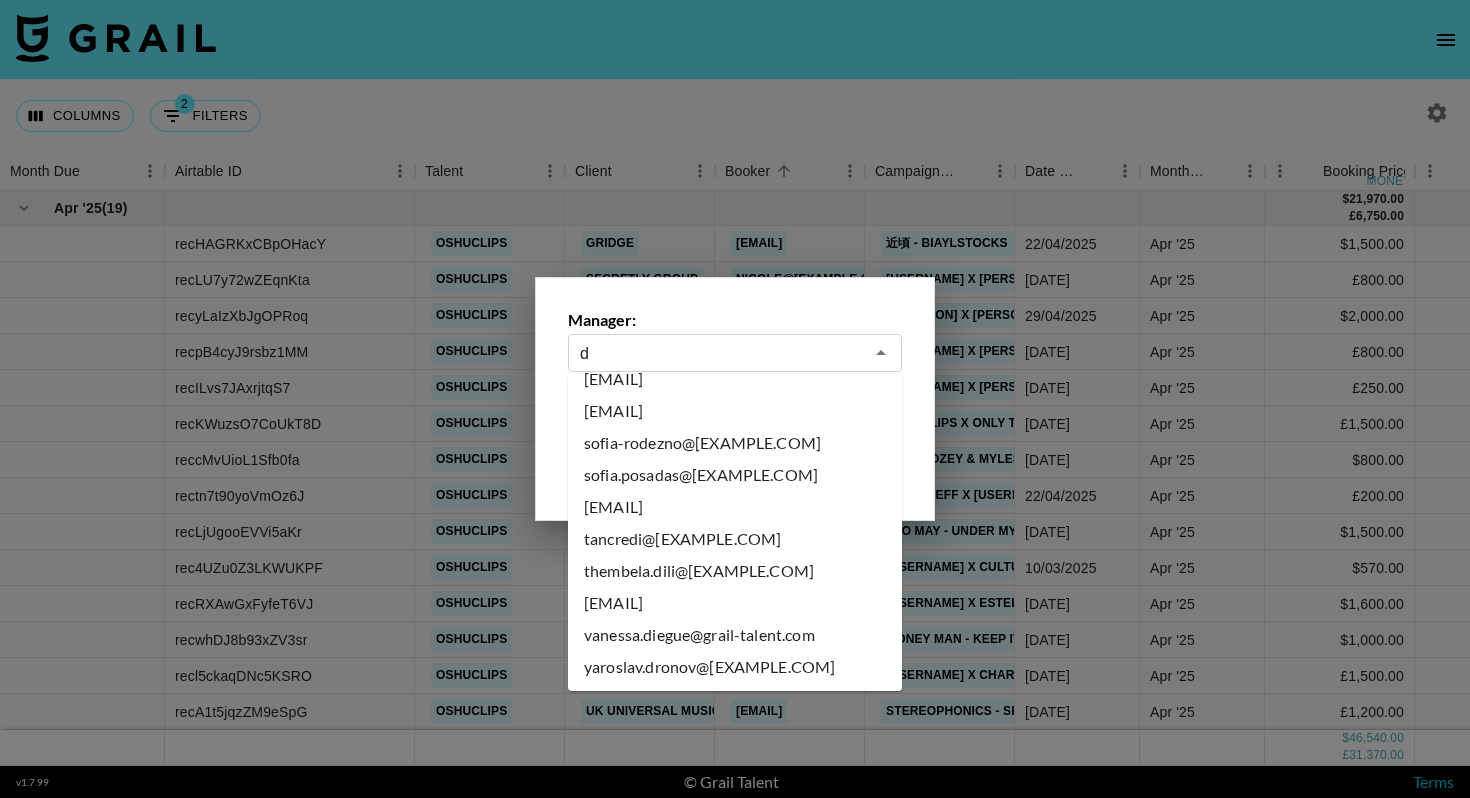 scroll, scrollTop: 0, scrollLeft: 0, axis: both 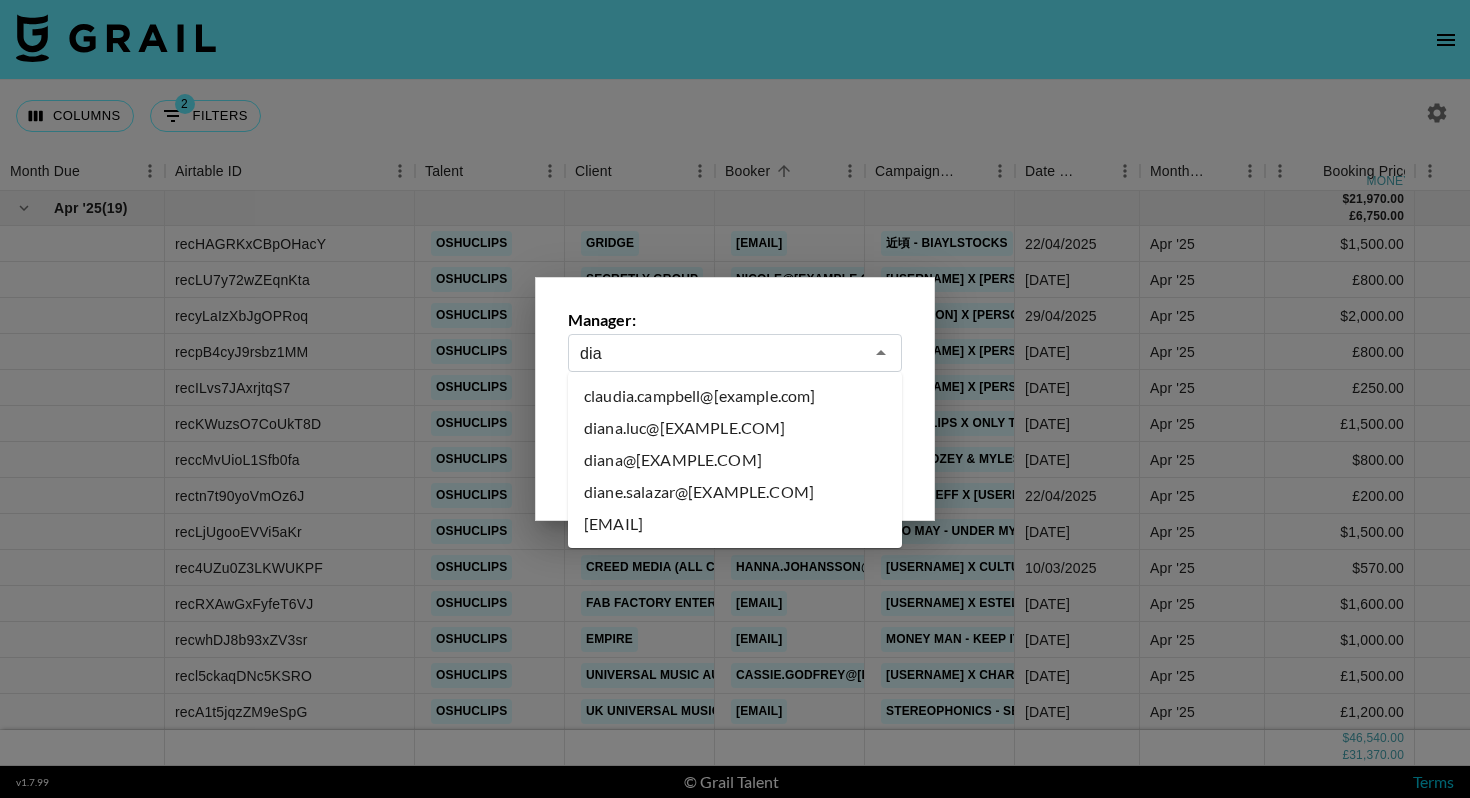 click on "diana.luc@[EXAMPLE.COM]" at bounding box center [735, 428] 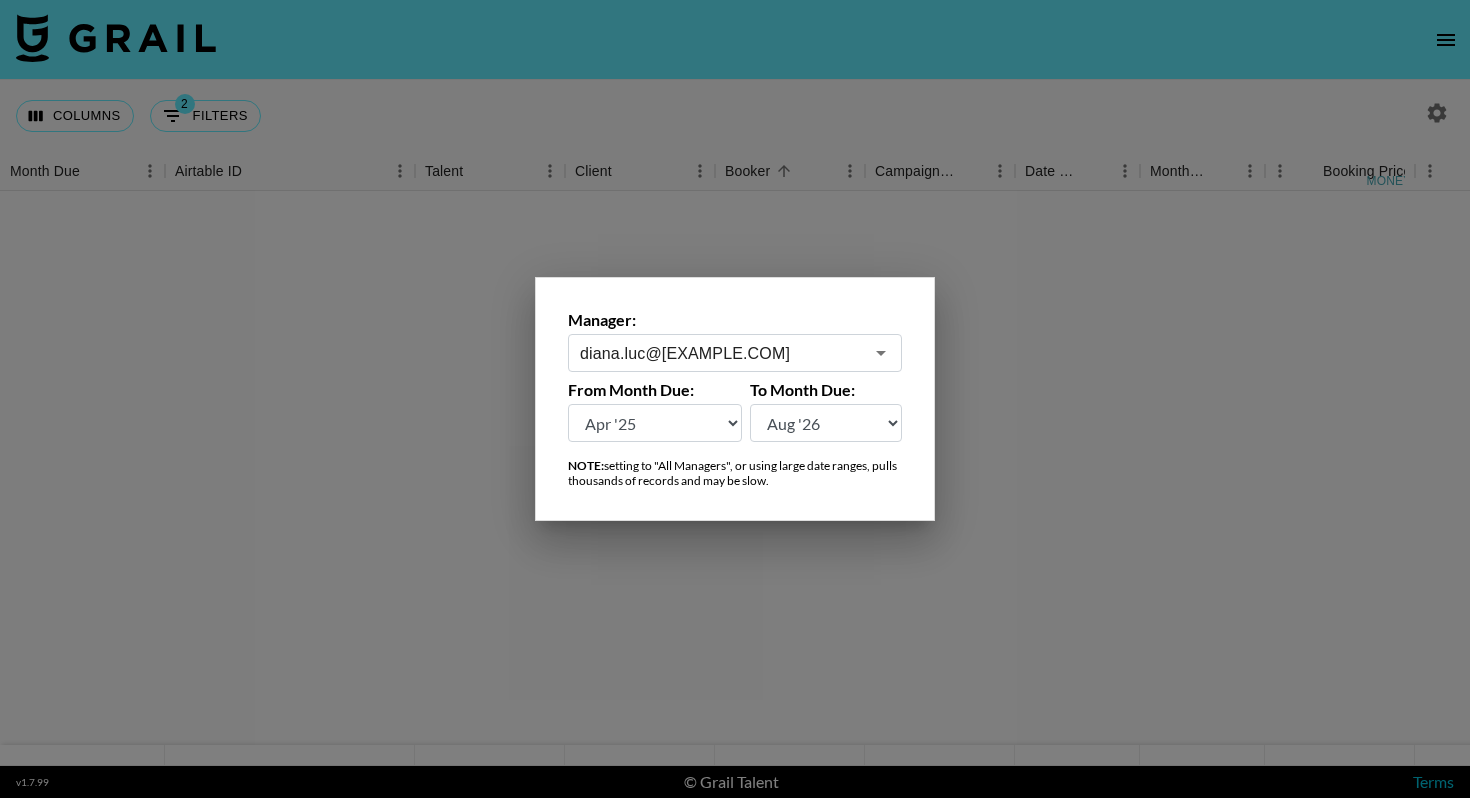 click at bounding box center [735, 399] 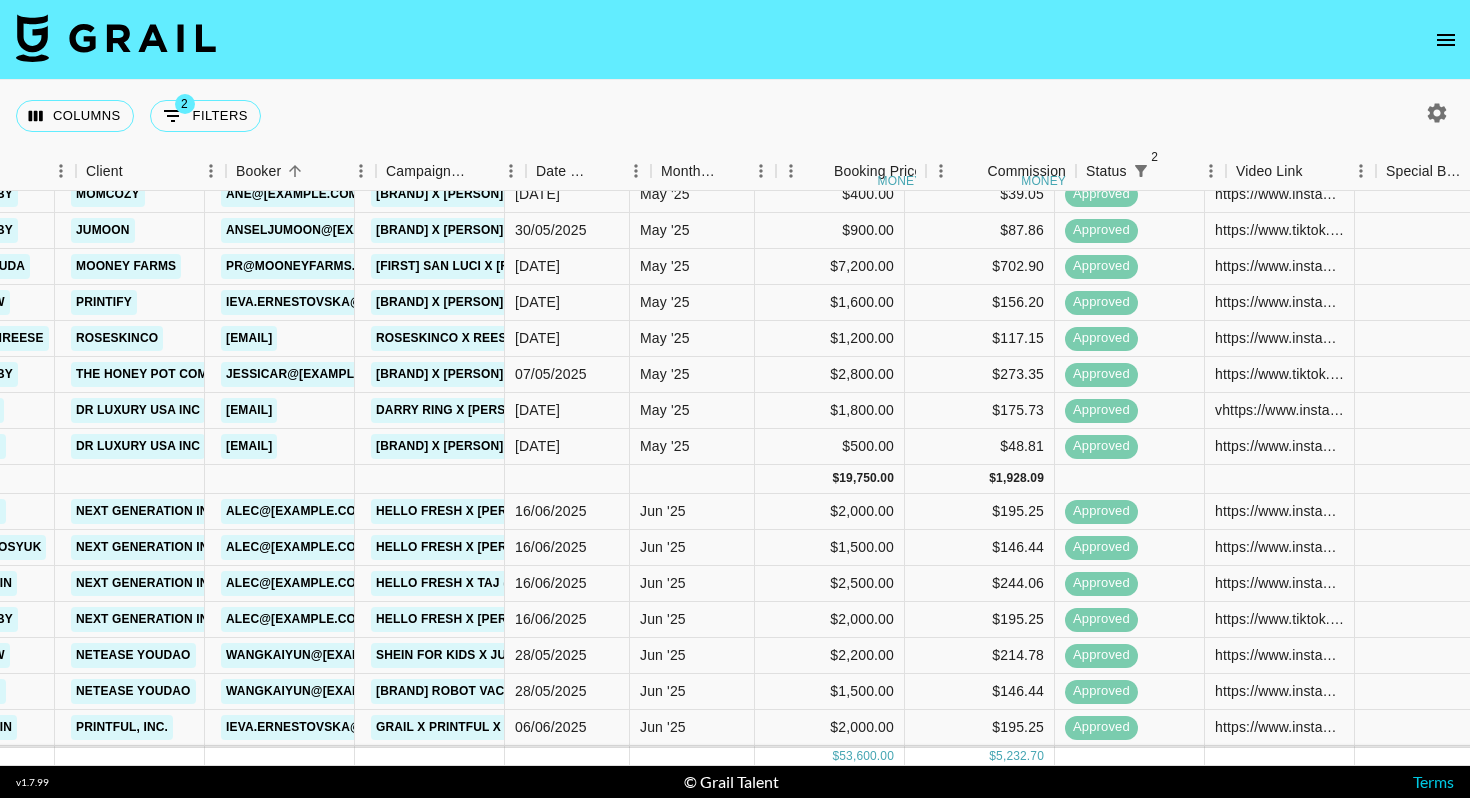 scroll, scrollTop: 360, scrollLeft: 0, axis: vertical 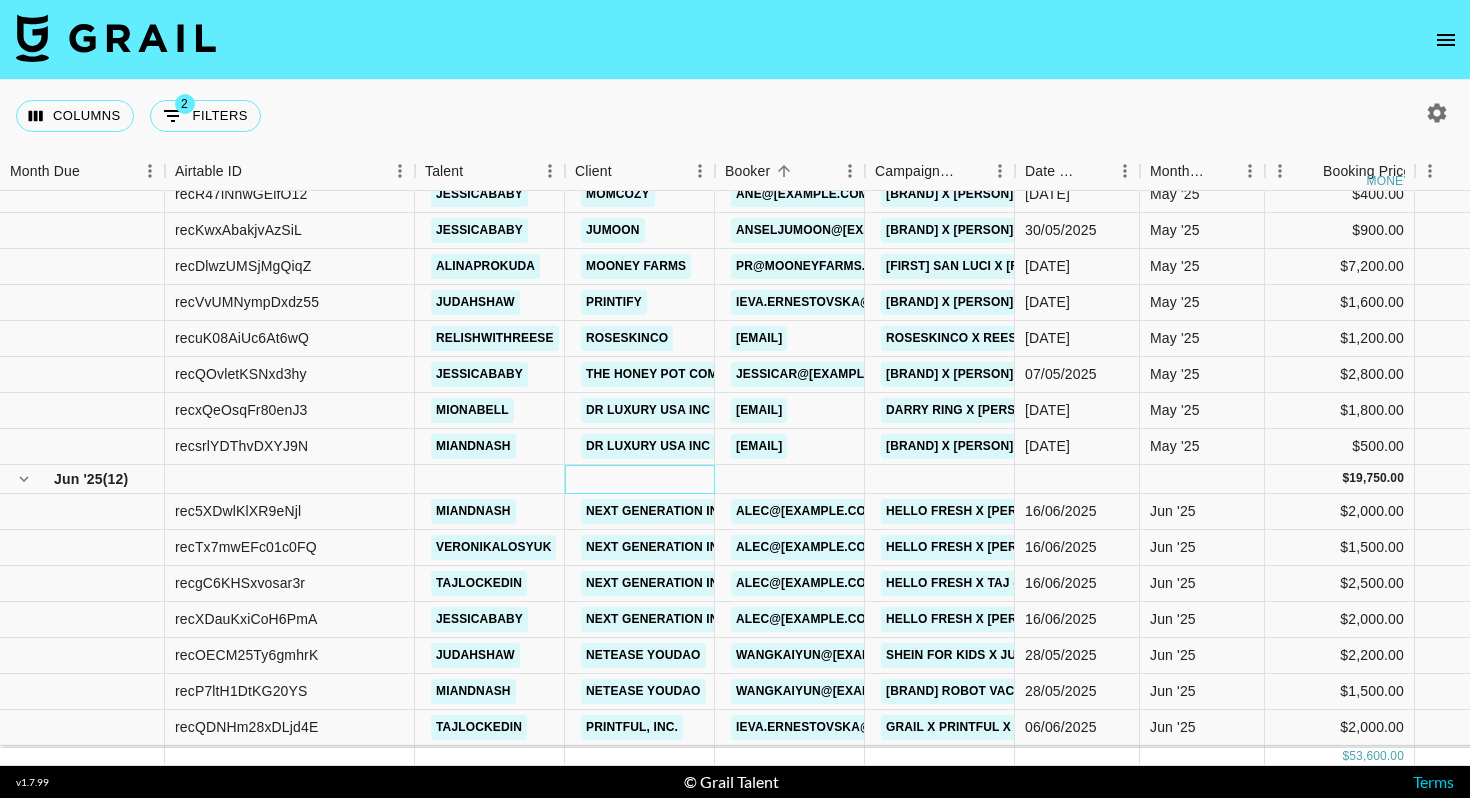 click at bounding box center (640, 479) 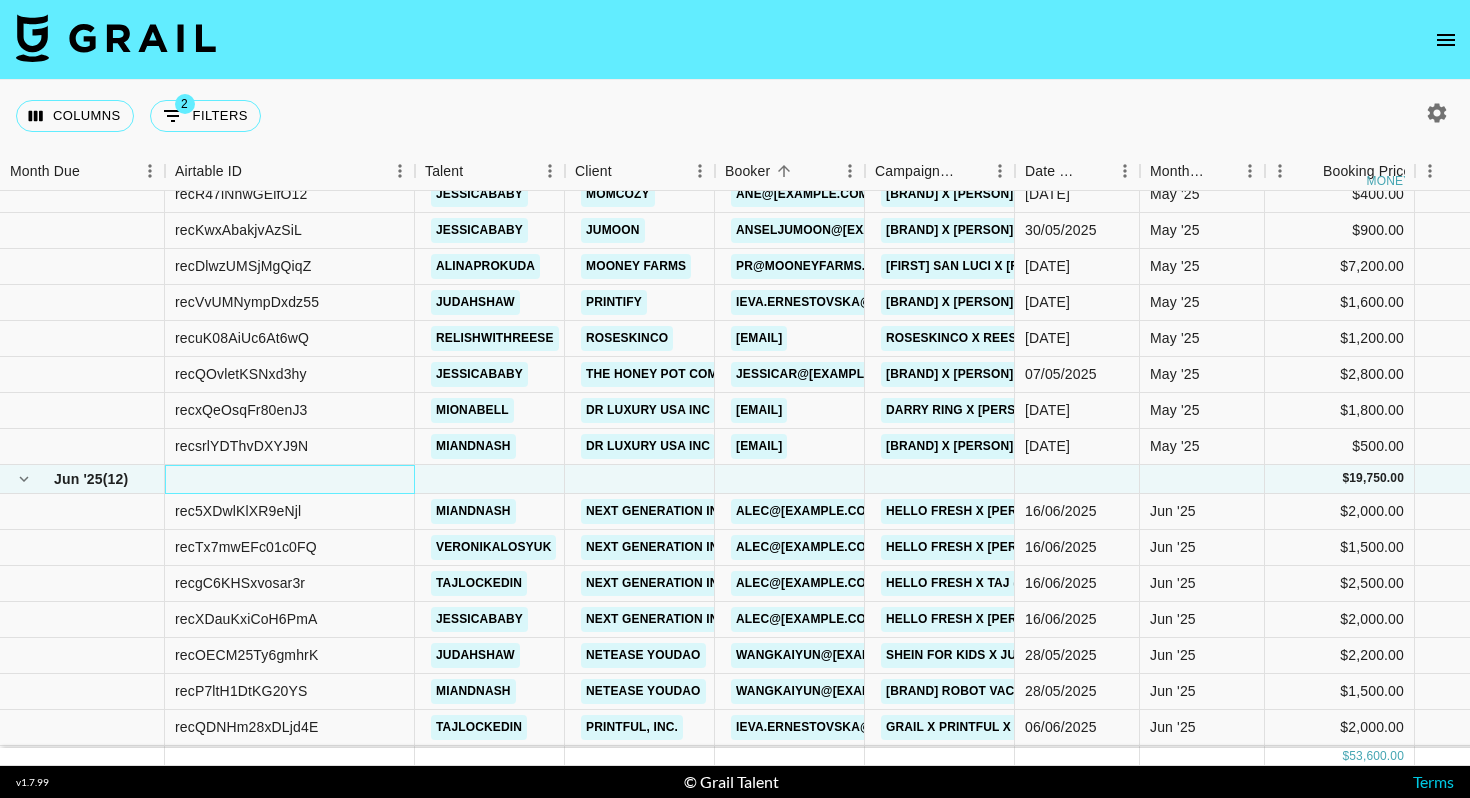 click at bounding box center [290, 479] 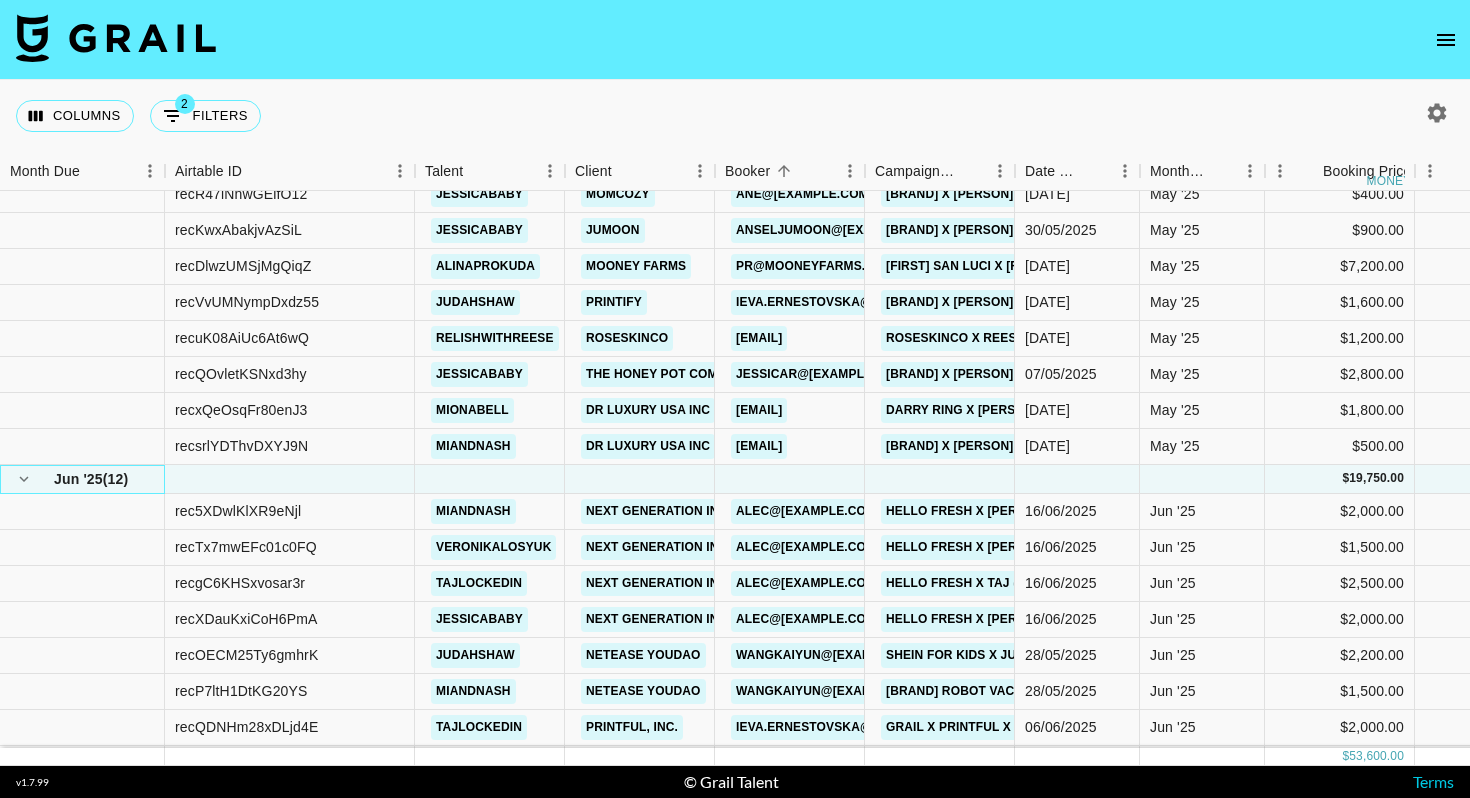 click on "[MONTH] '[YEAR] ( [NUMBER] )" at bounding box center (82, 479) 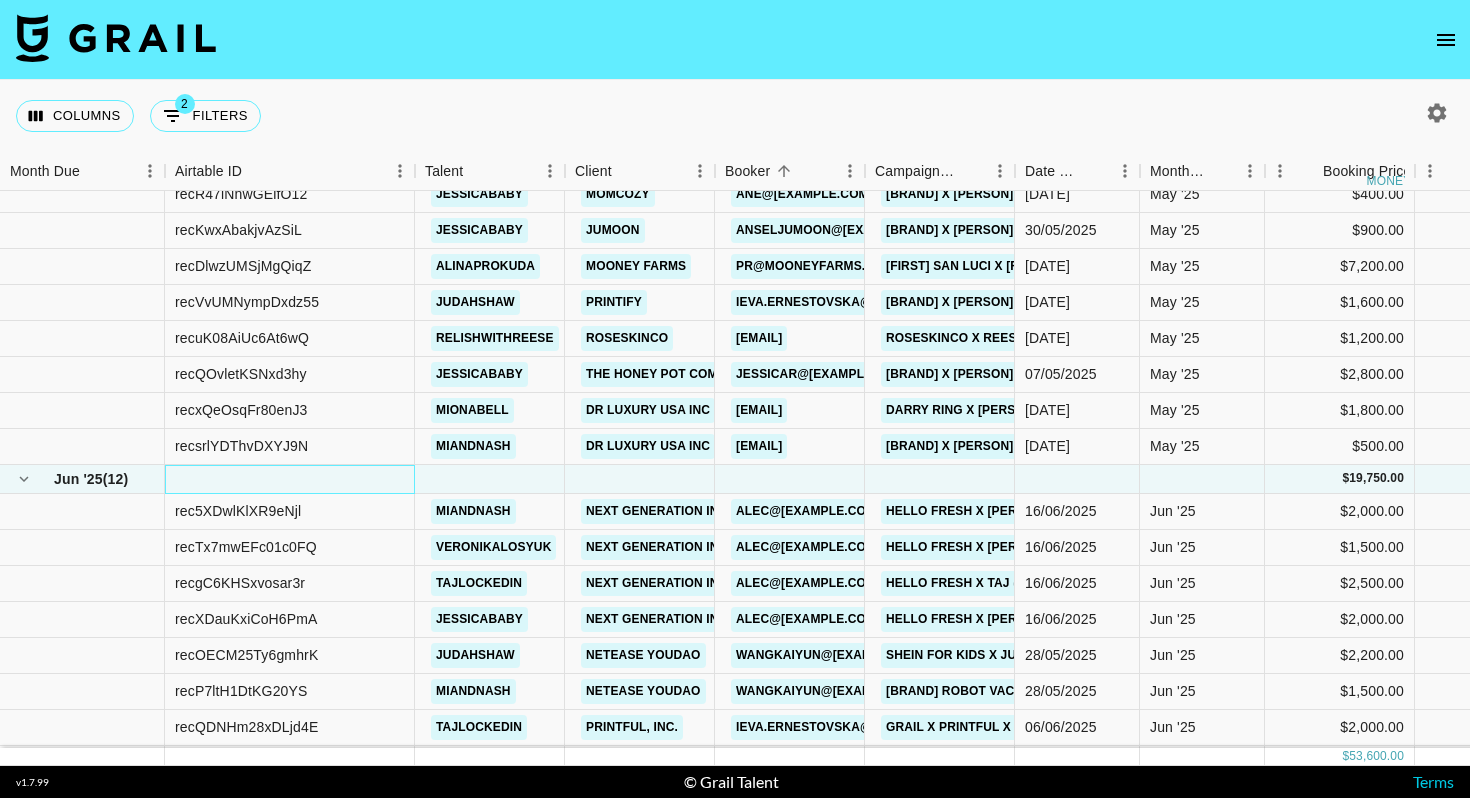 click at bounding box center (290, 479) 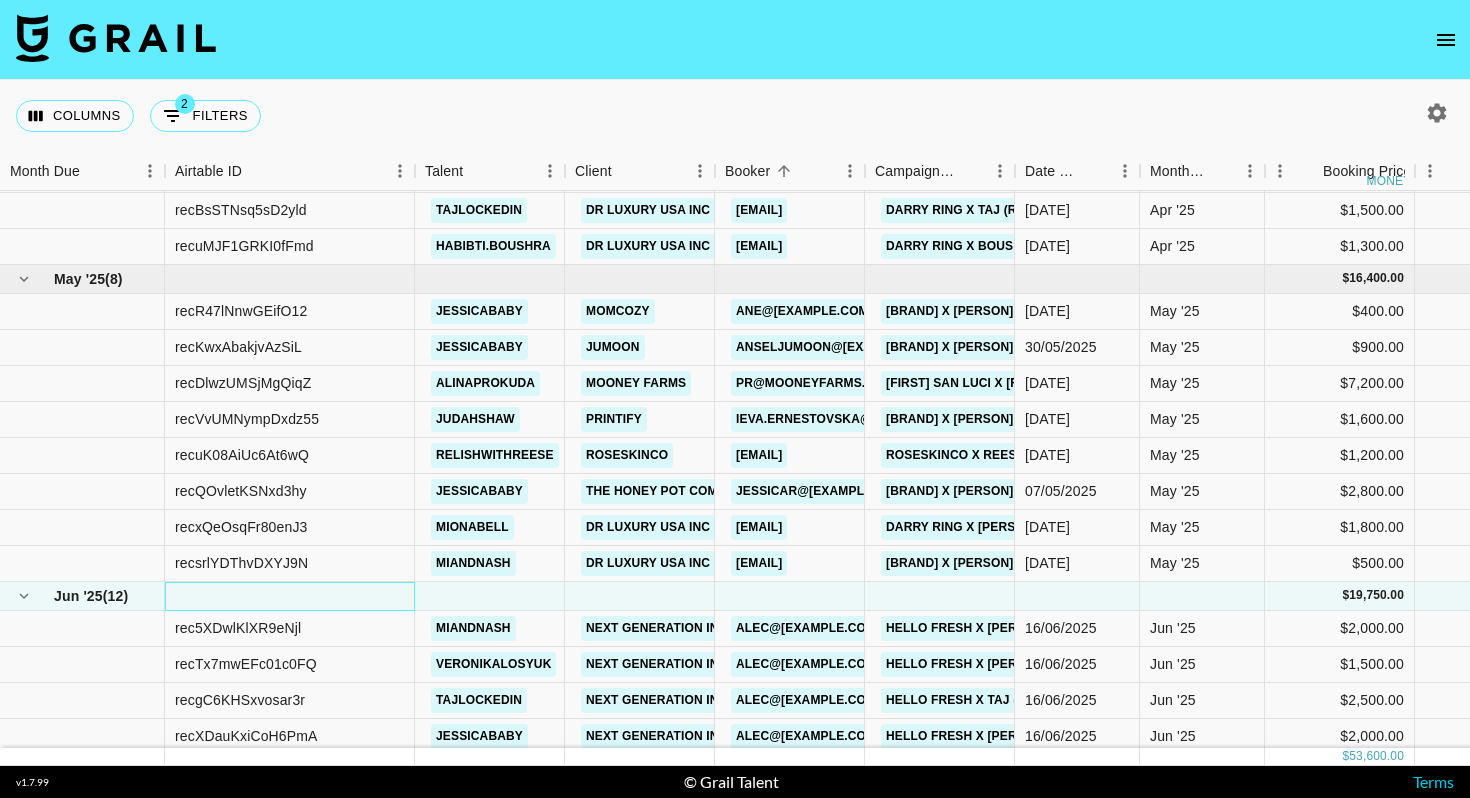 scroll, scrollTop: 0, scrollLeft: 0, axis: both 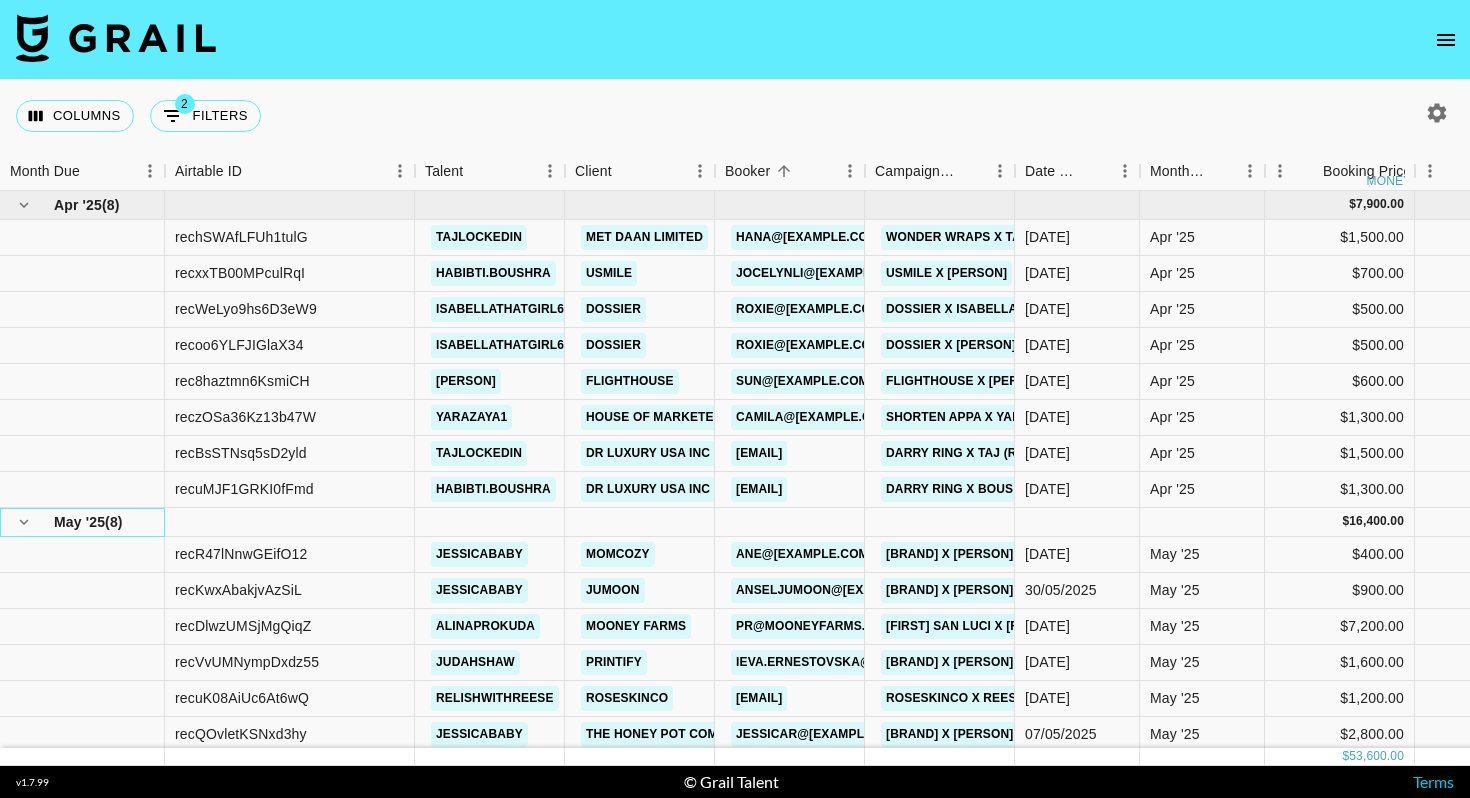 click on "[MONTH] '[YEAR] ( [NUMBER] )" at bounding box center [82, 522] 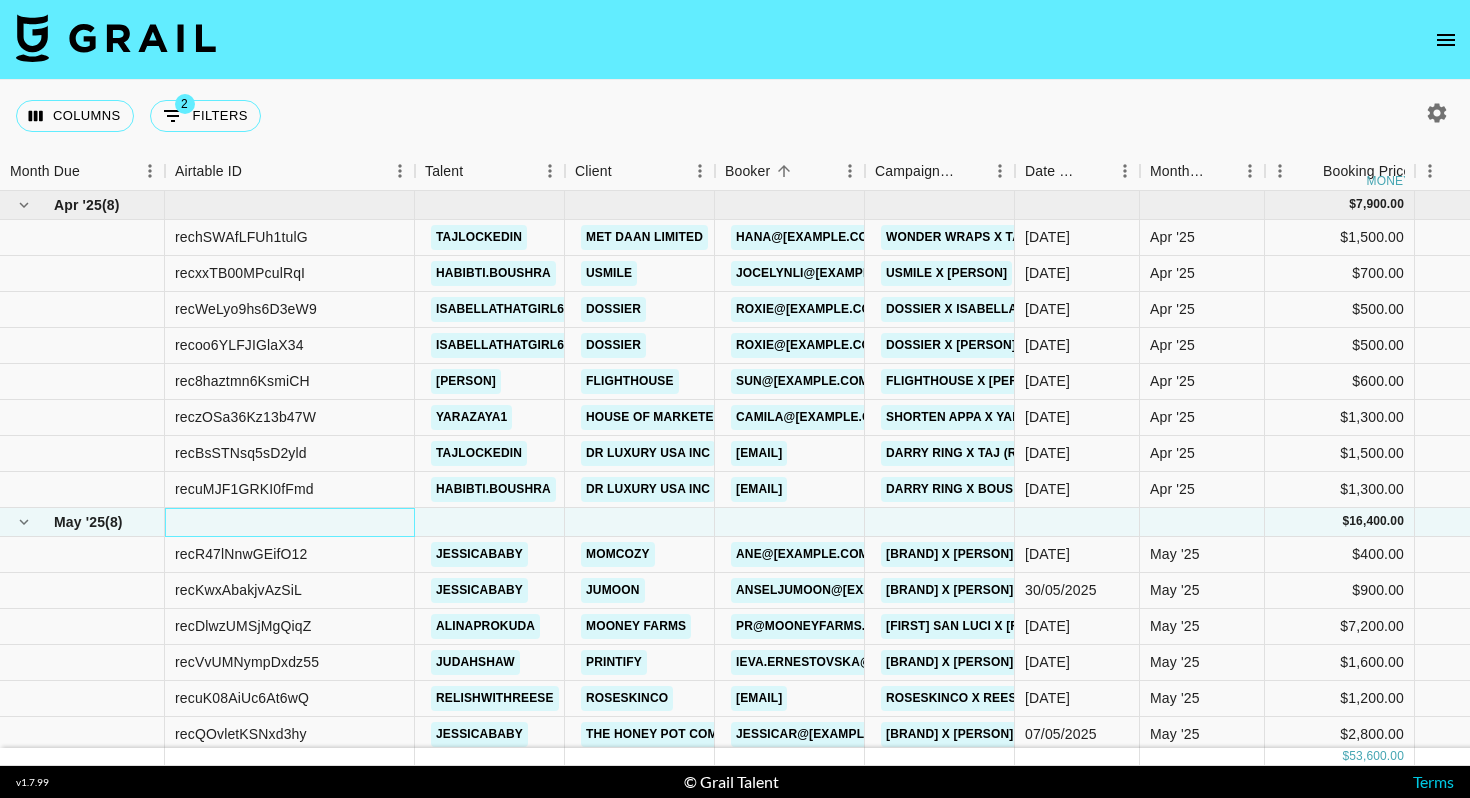 click at bounding box center (290, 522) 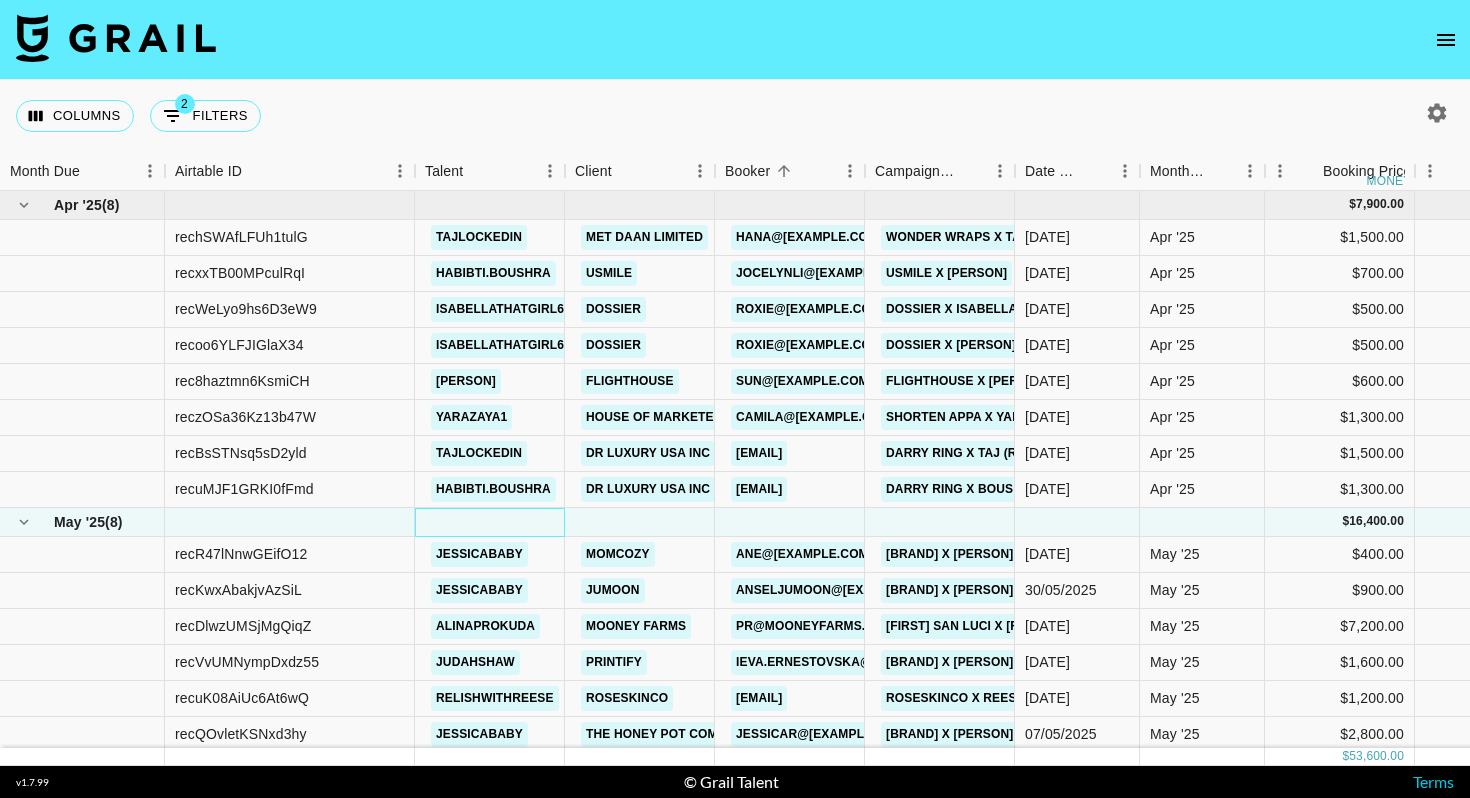 click at bounding box center (490, 522) 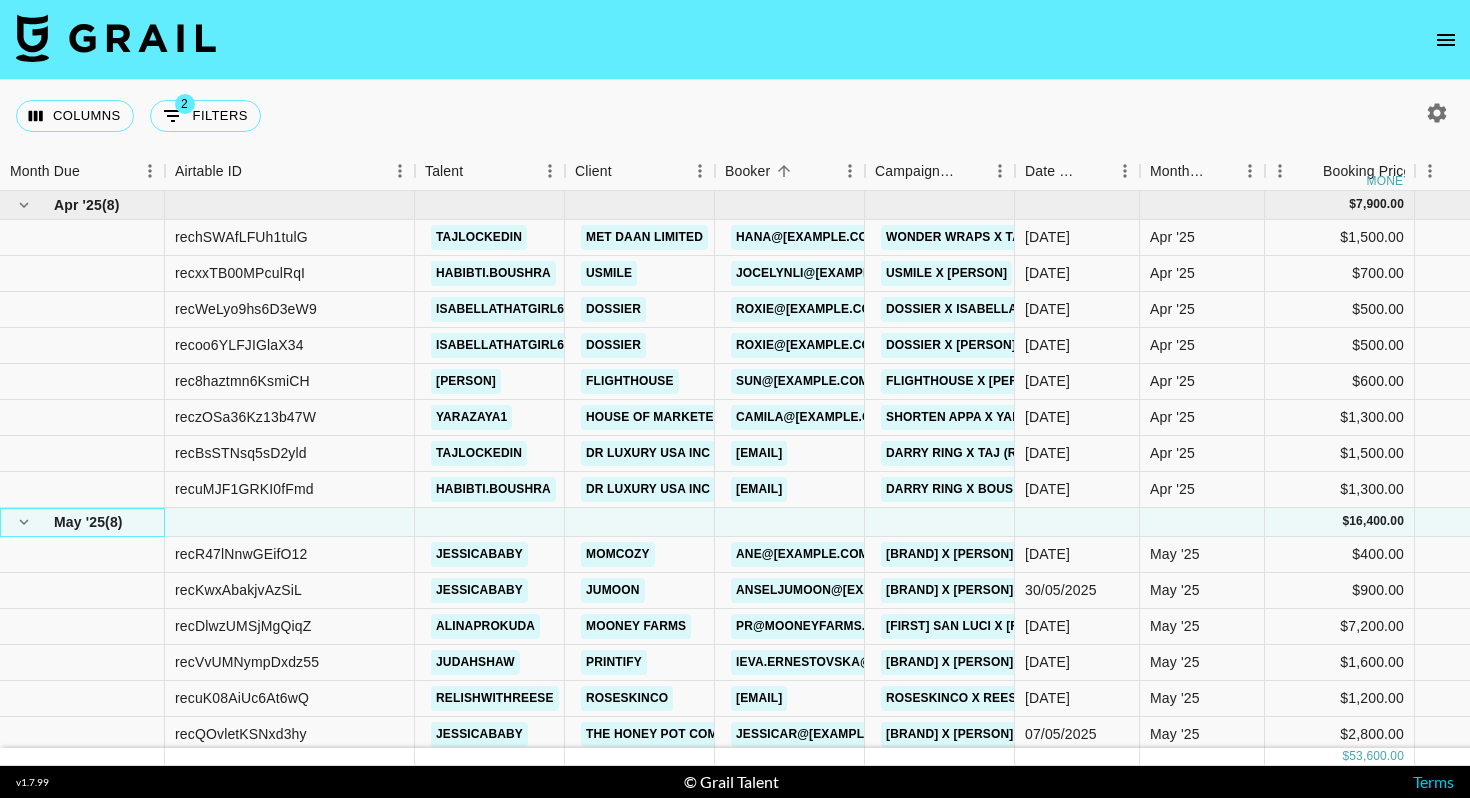 click on "[MONTH] '[YEAR] ( [NUMBER] )" at bounding box center [82, 522] 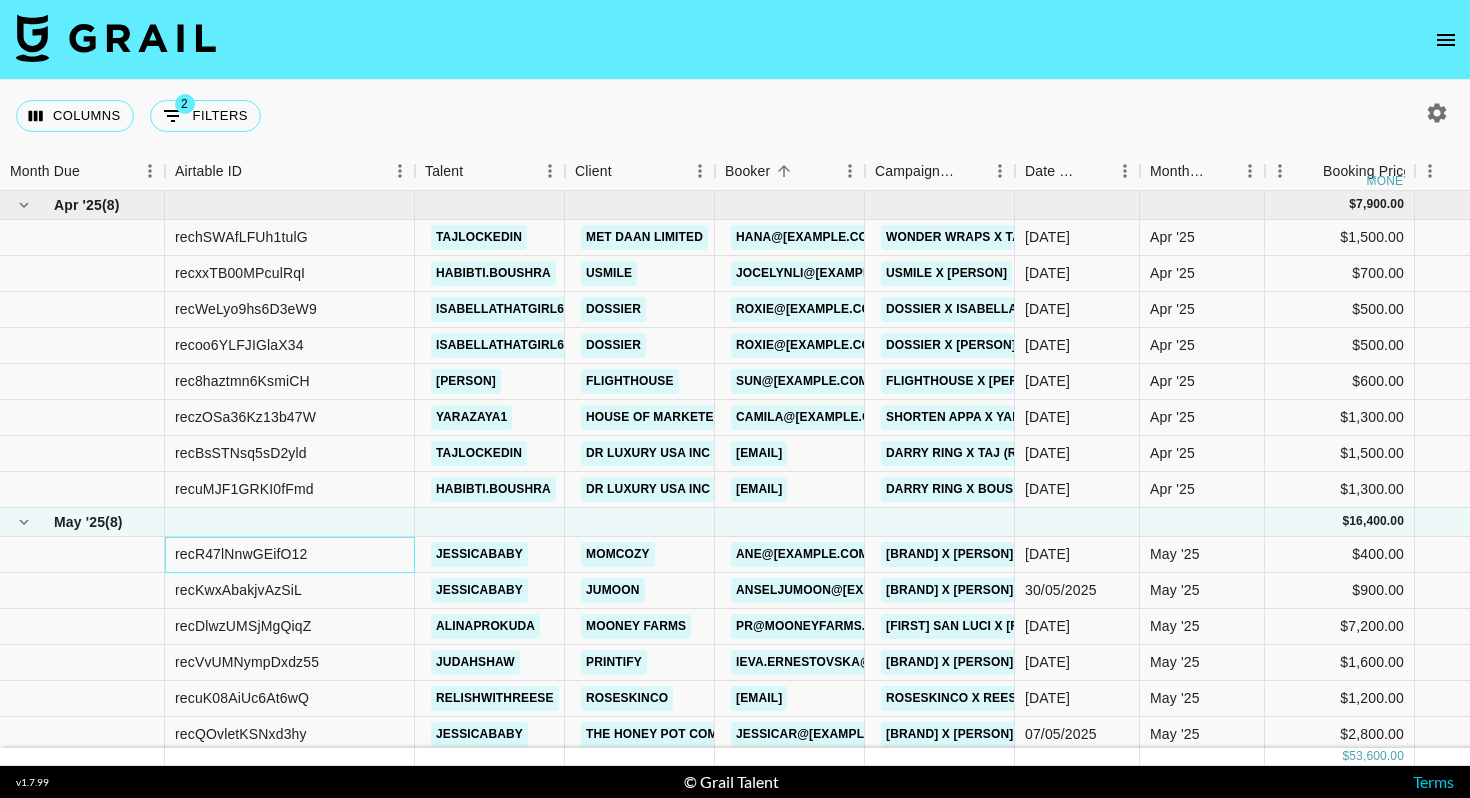 click on "recR47lNnwGEifO12" at bounding box center [290, 555] 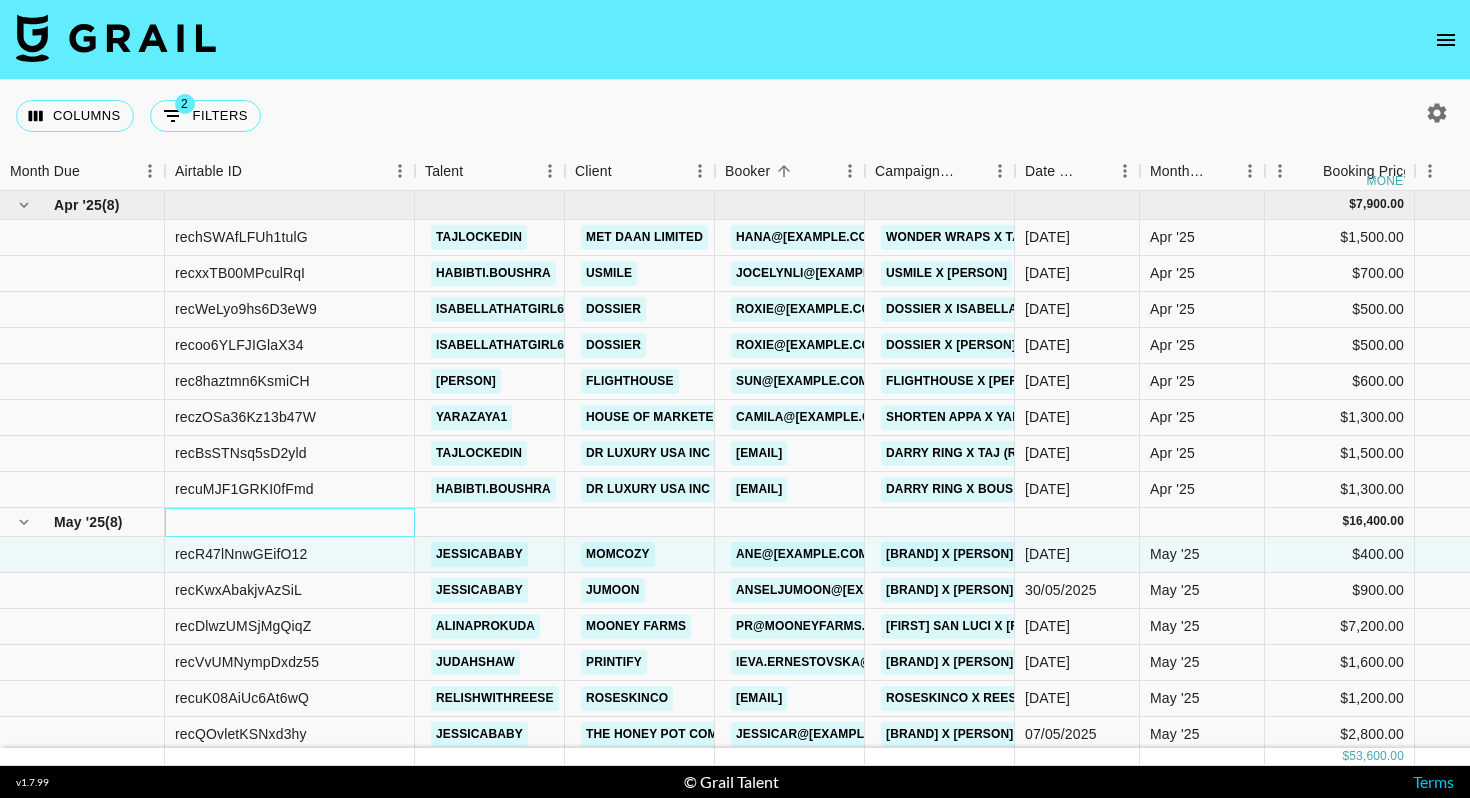click at bounding box center (290, 522) 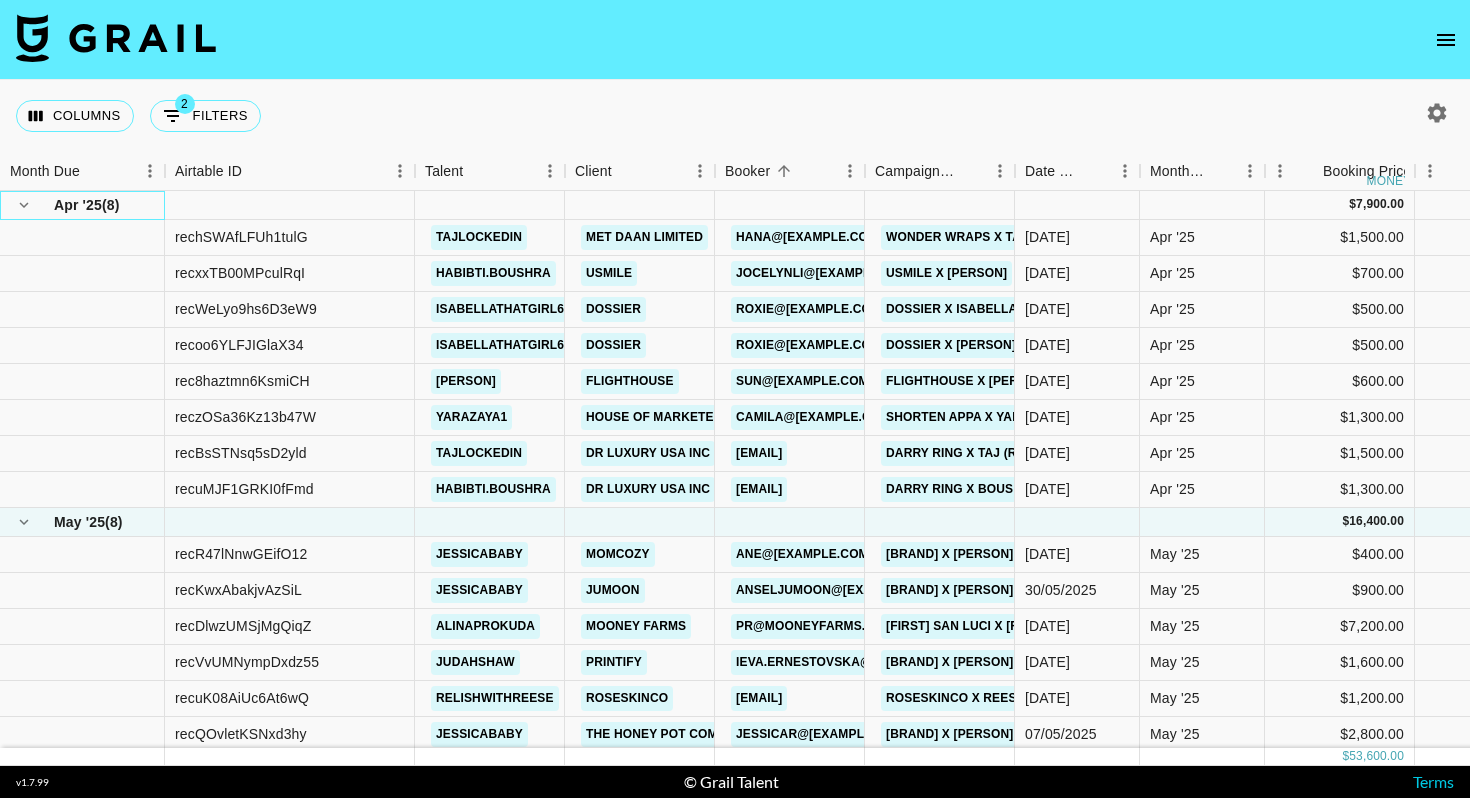 click on "( [NUMBER] )" at bounding box center [111, 205] 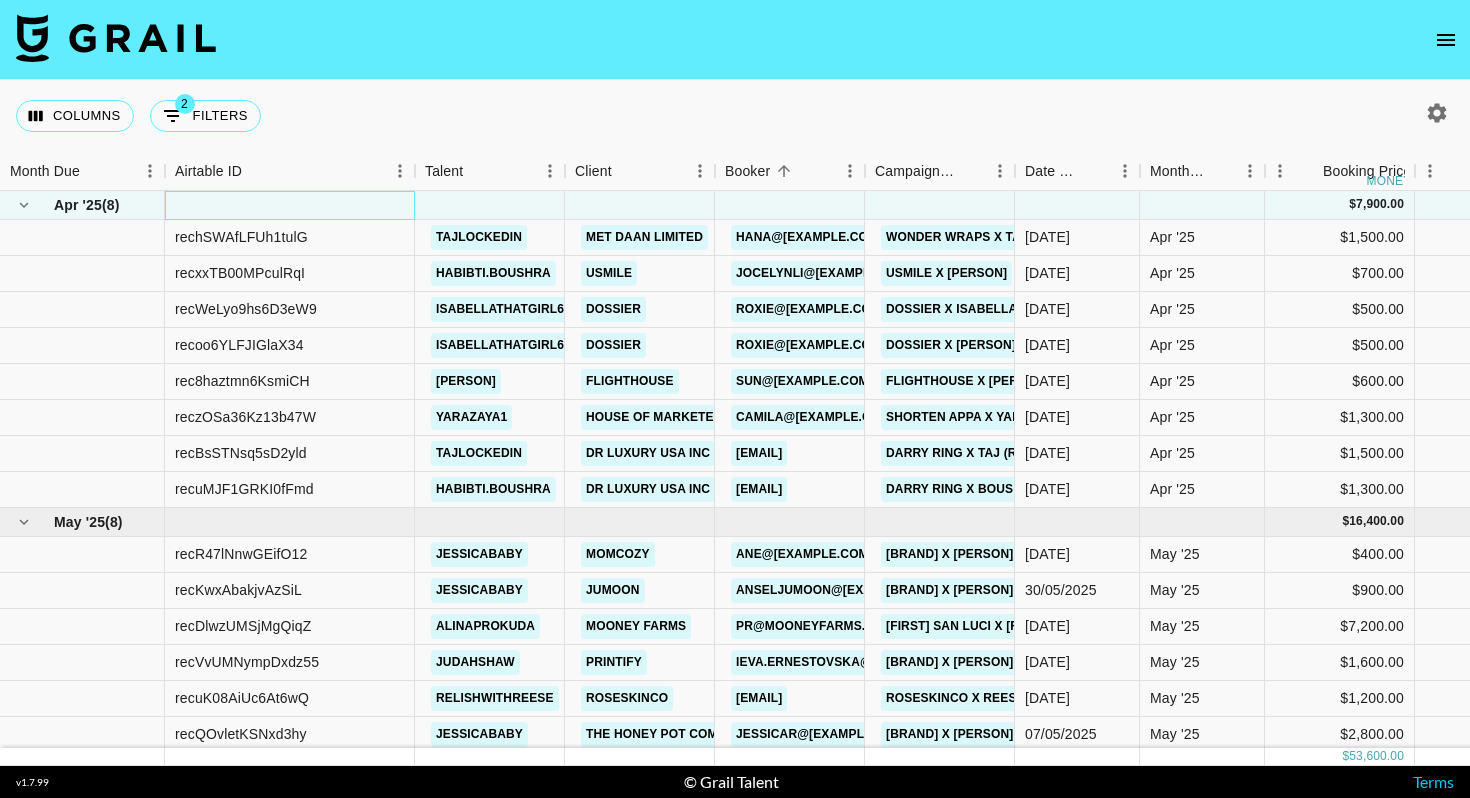 click at bounding box center [290, 205] 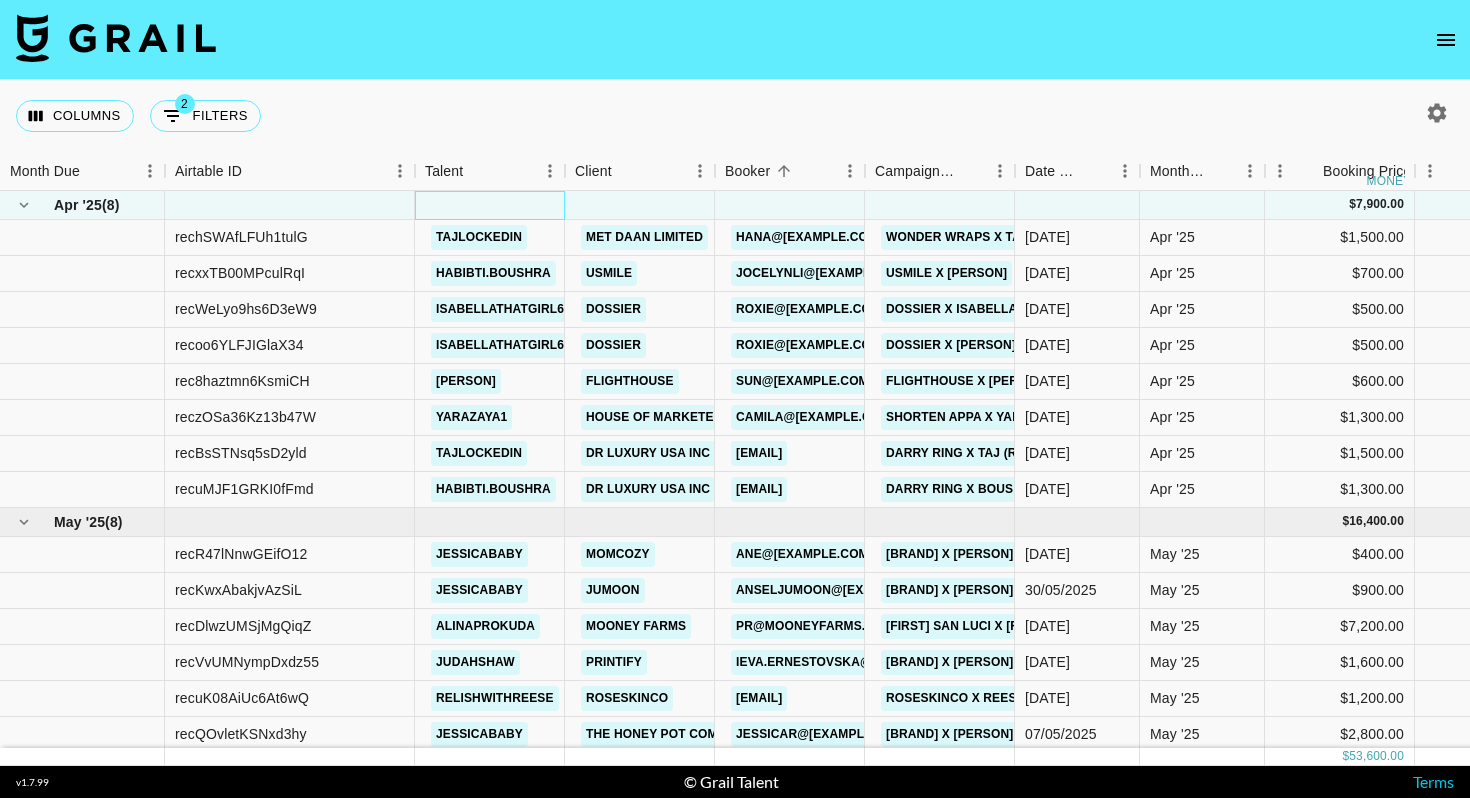 click at bounding box center [490, 205] 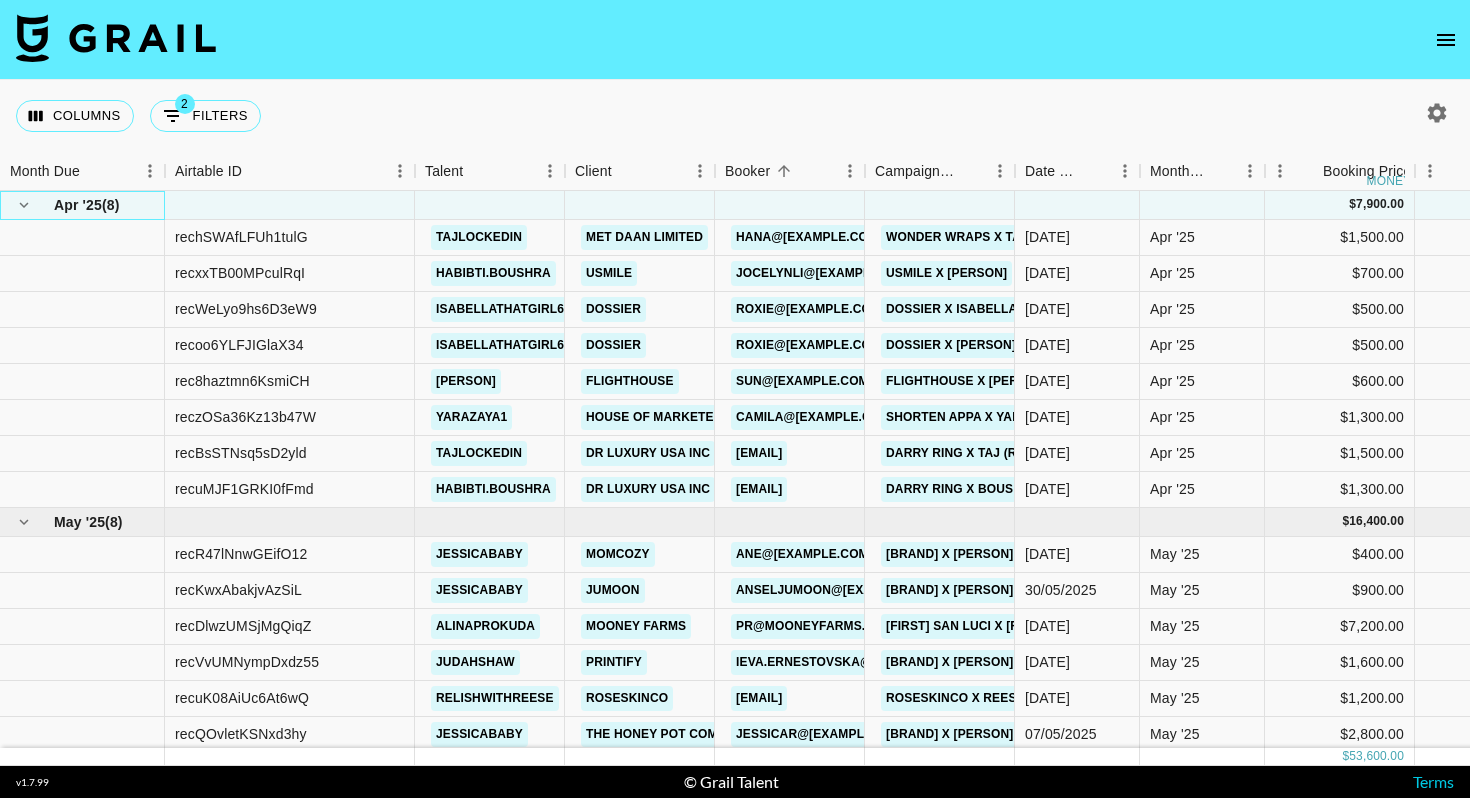 click on "Apr '25" at bounding box center (78, 205) 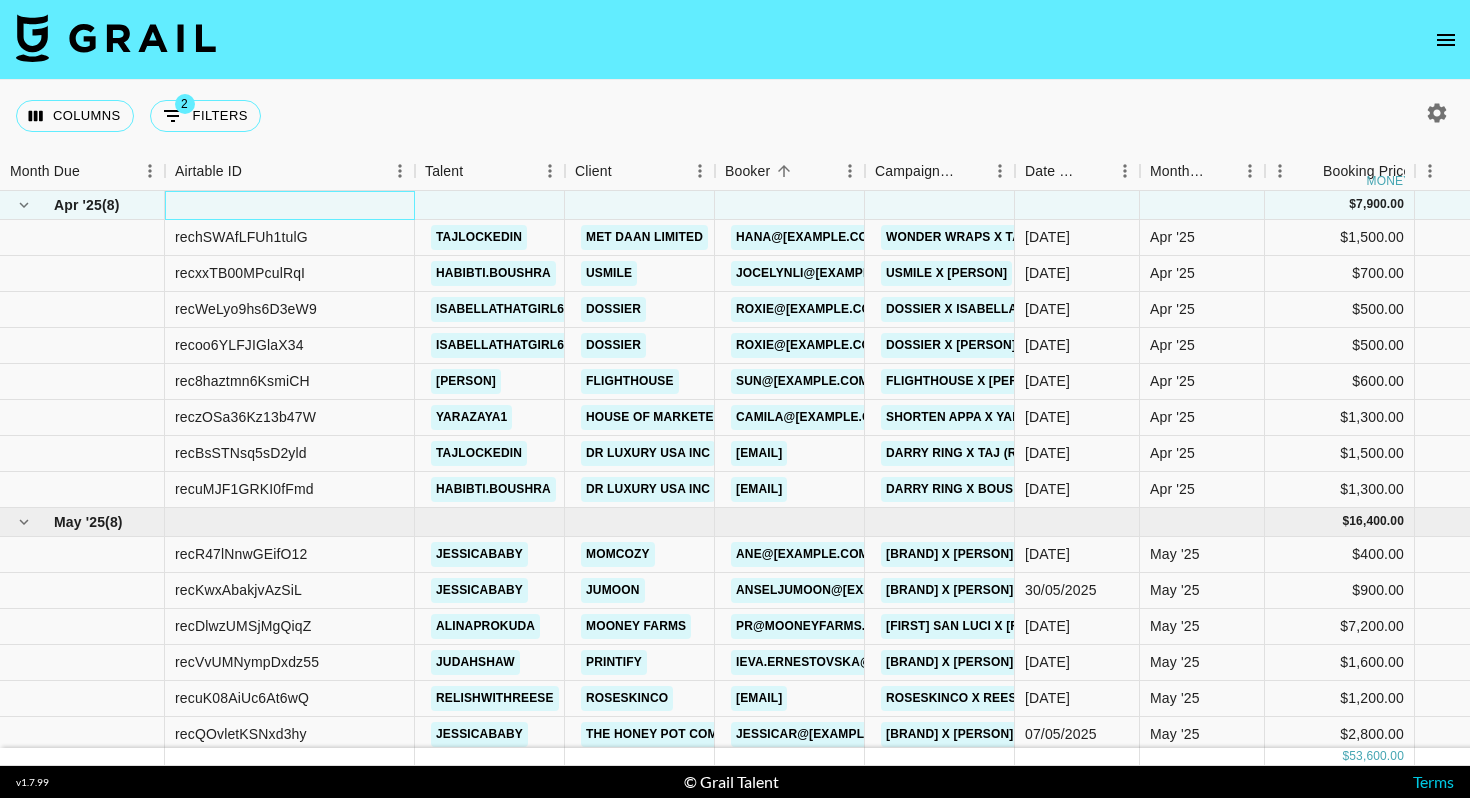 click at bounding box center [290, 205] 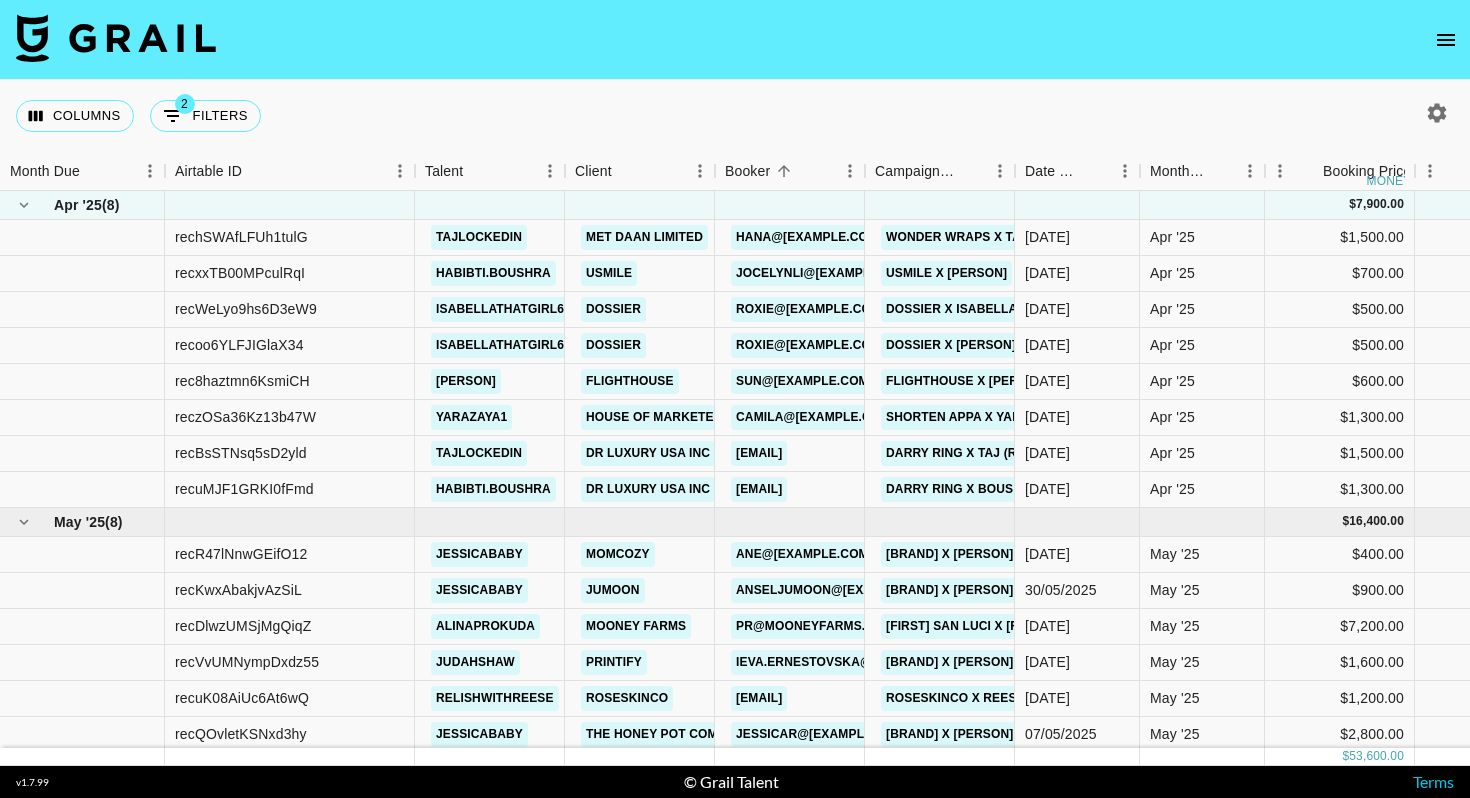click on "Columns 2 Filters + Booking" at bounding box center [735, 116] 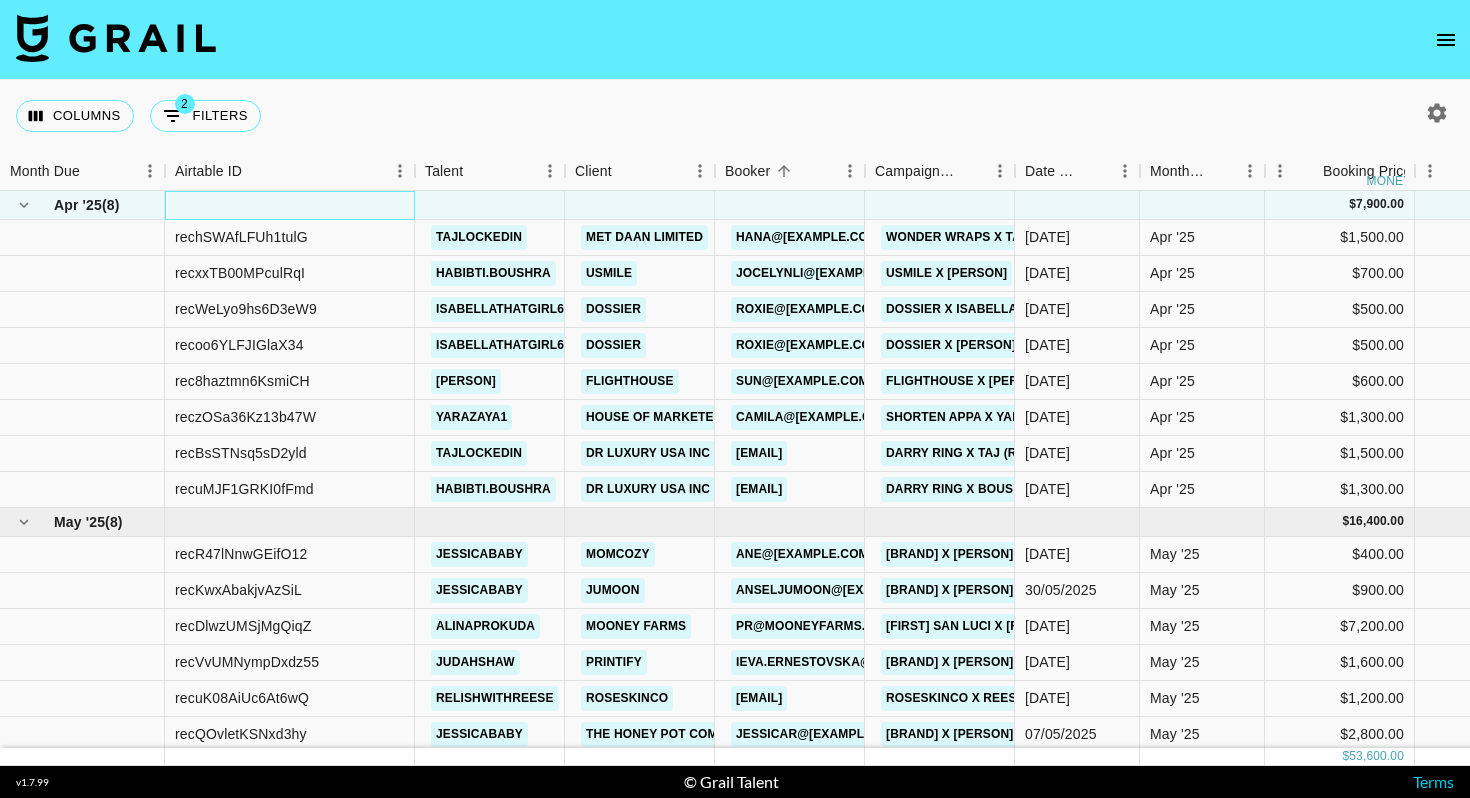 click at bounding box center [290, 205] 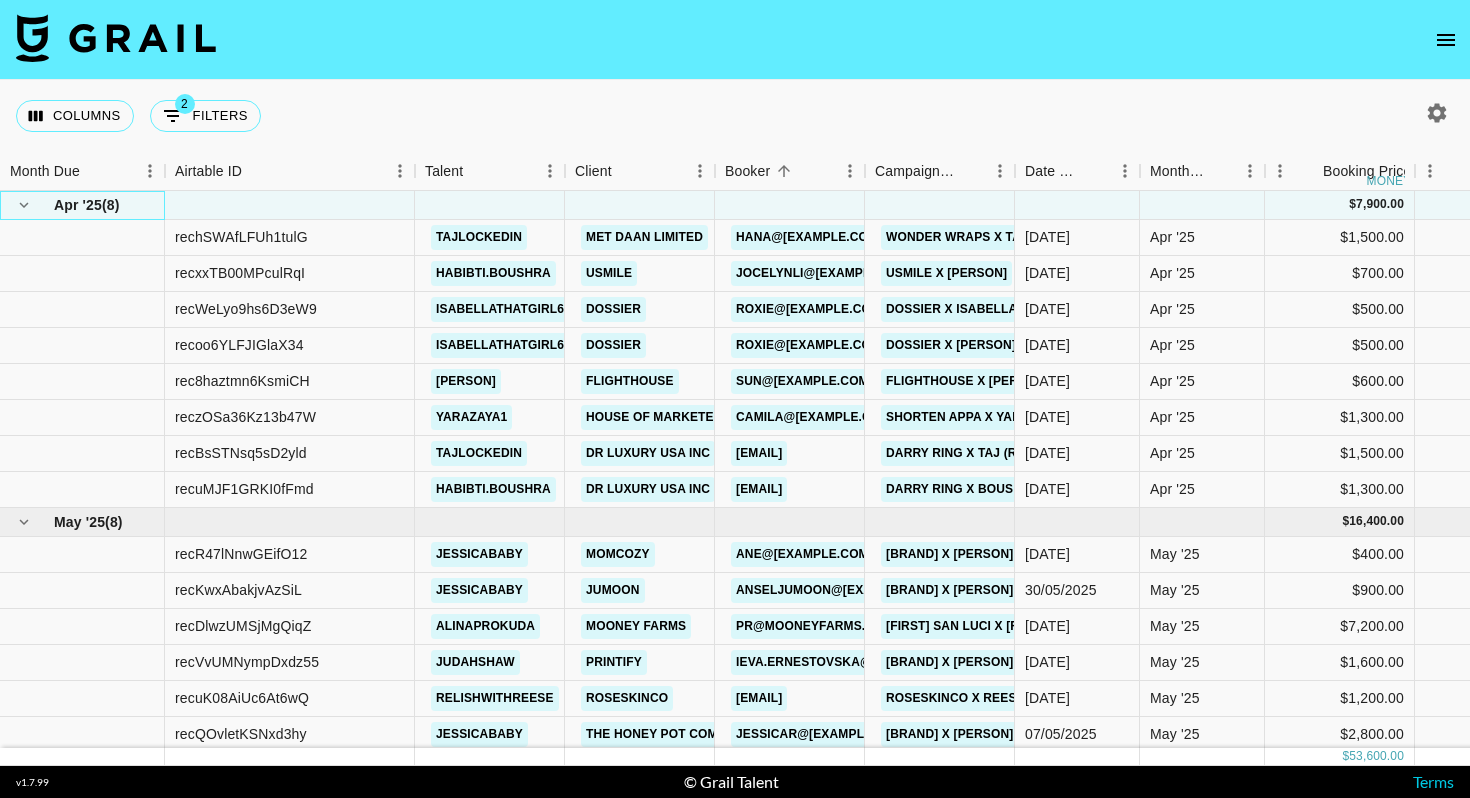 click on "Apr '[YEAR]' ( 8 )" at bounding box center [82, 205] 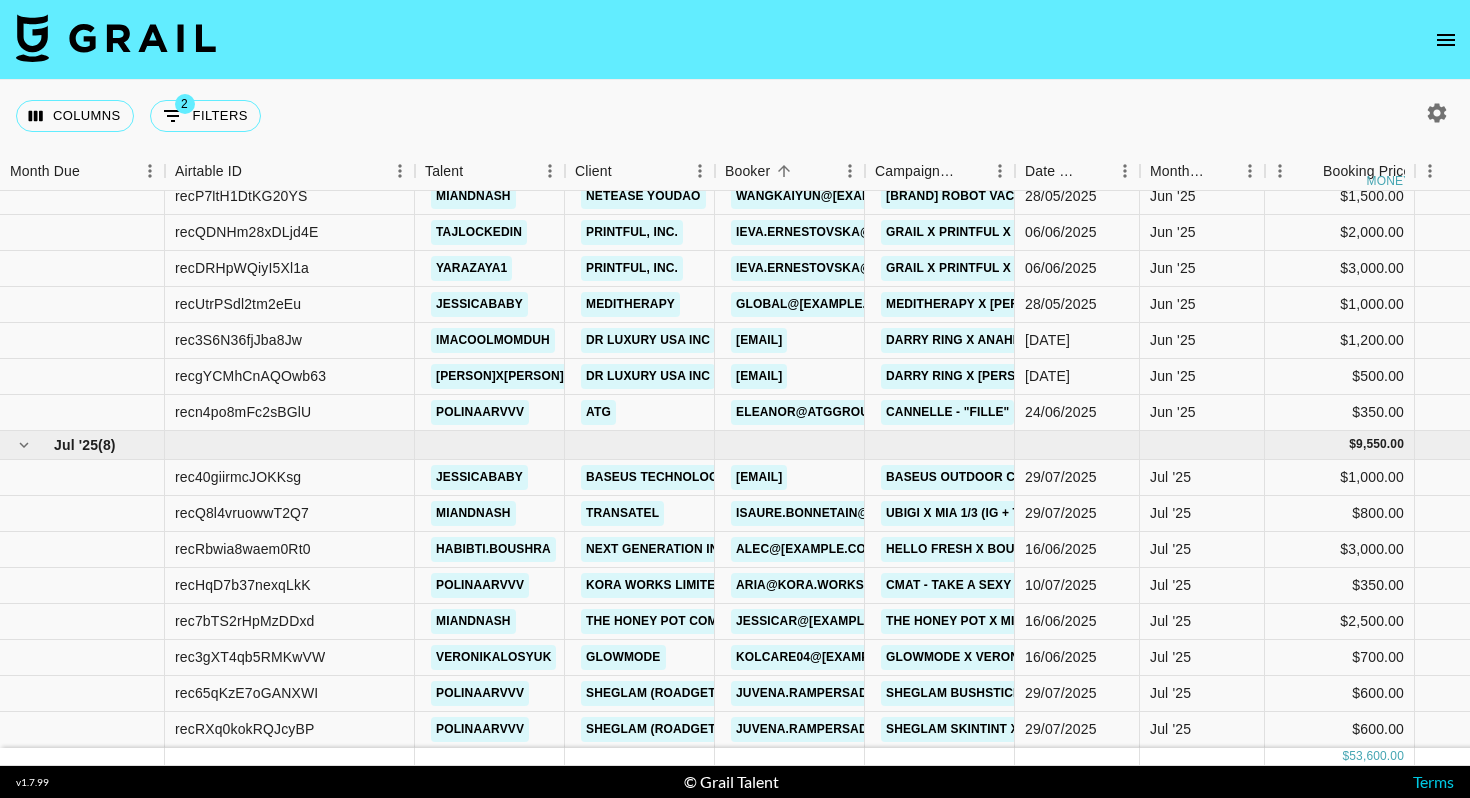 scroll, scrollTop: 0, scrollLeft: 0, axis: both 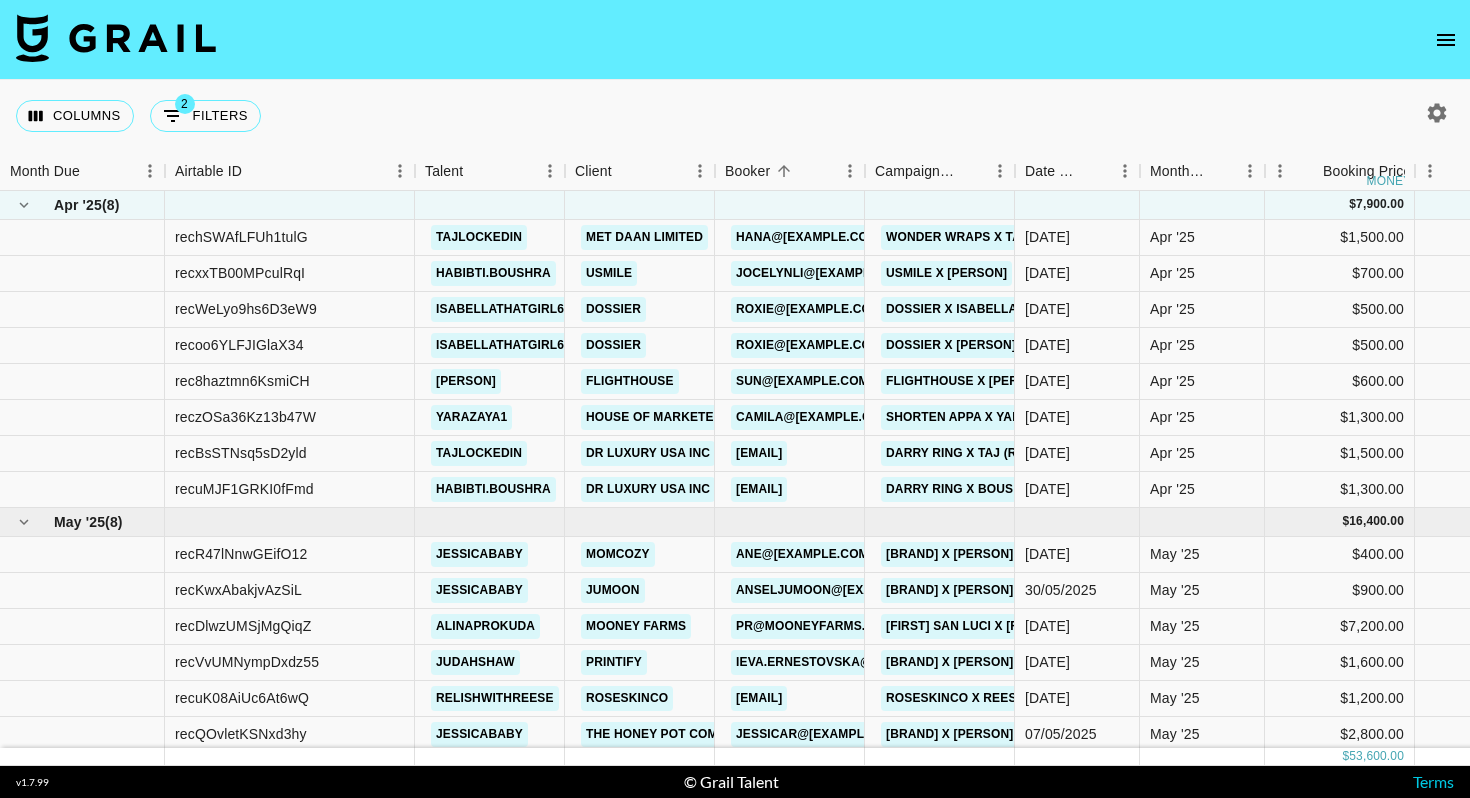 click on "Columns 2 Filters + Booking" at bounding box center (735, 116) 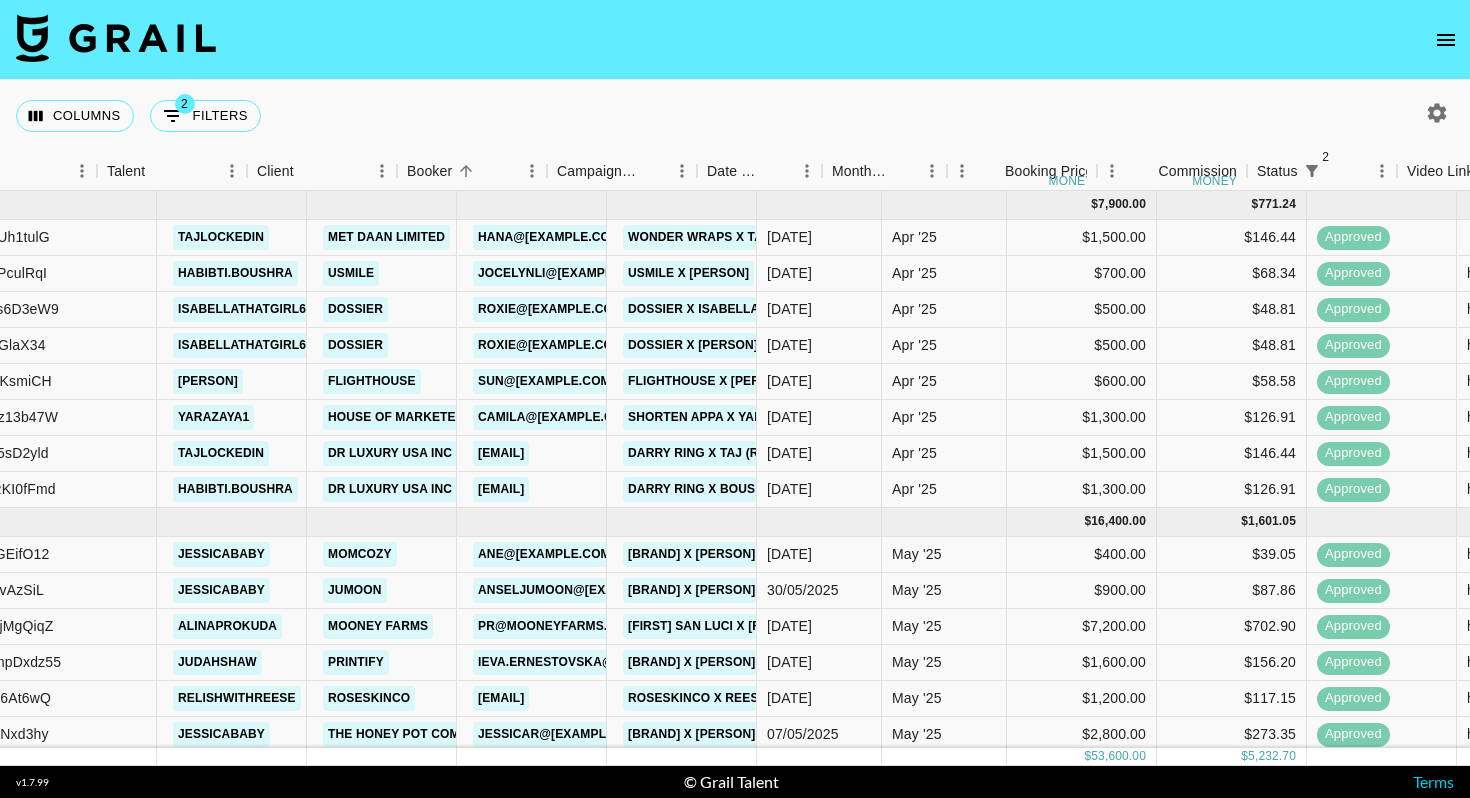 scroll, scrollTop: 0, scrollLeft: 318, axis: horizontal 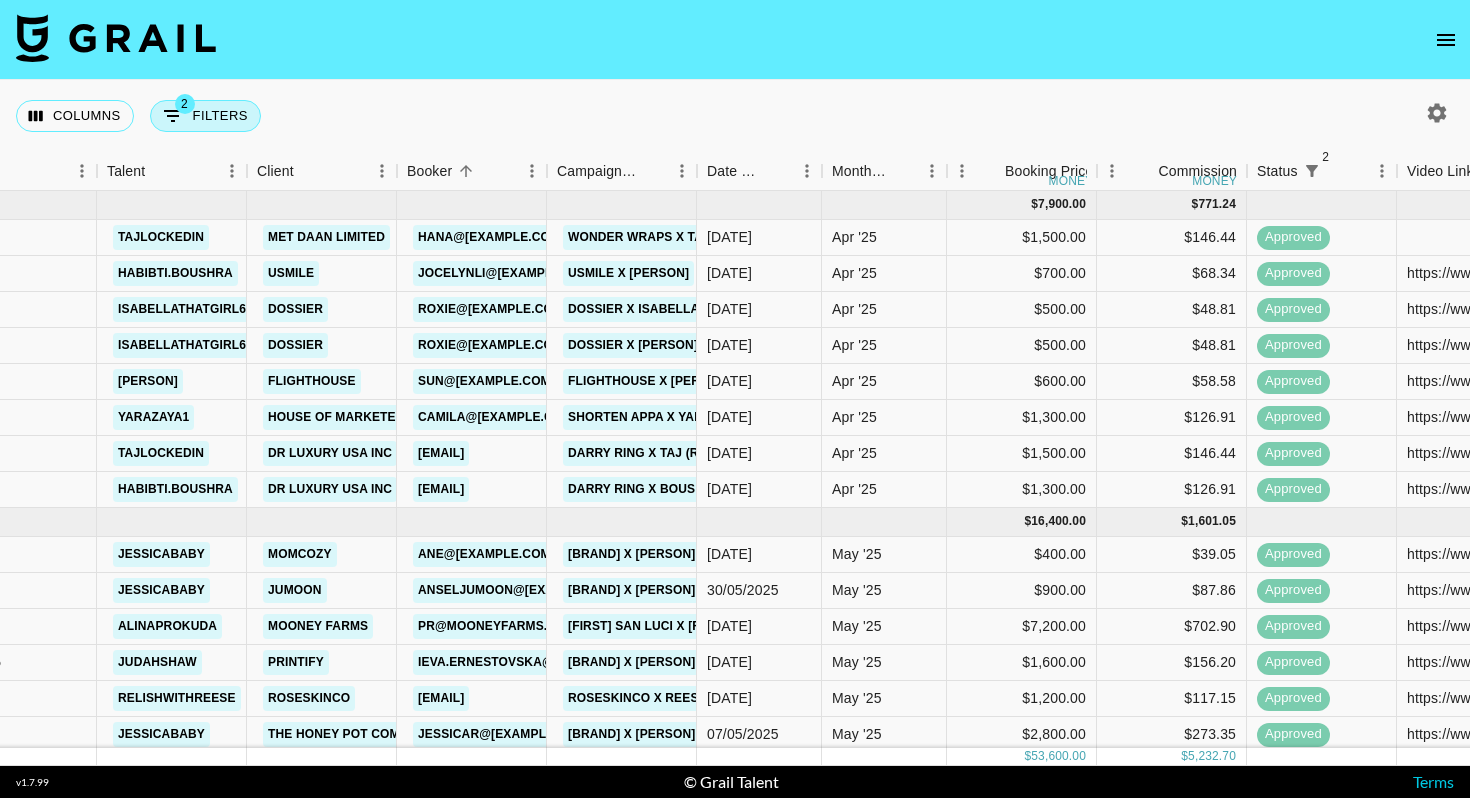 click on "2 Filters" at bounding box center [205, 116] 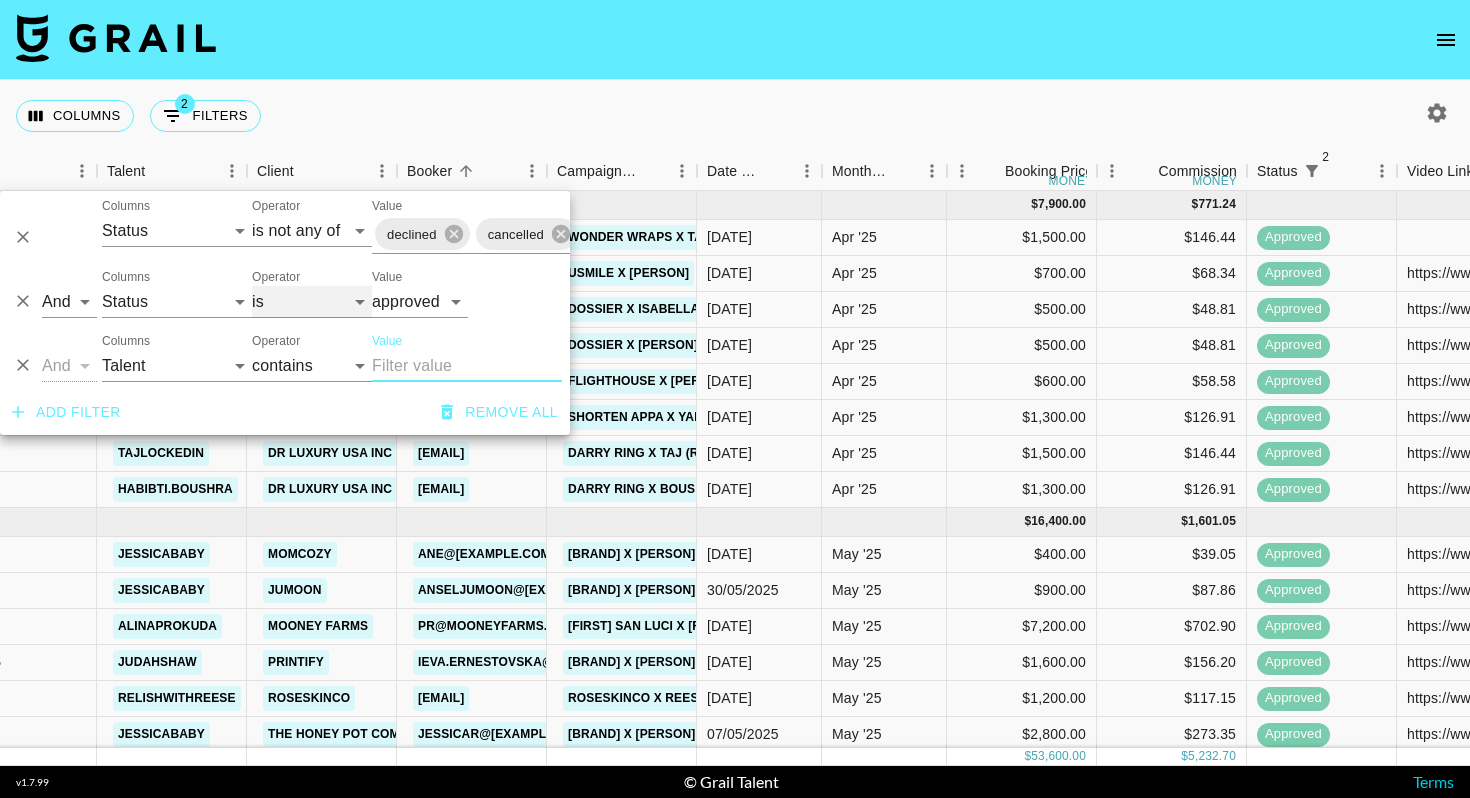 click on "is is not is any of is not any of" at bounding box center (312, 302) 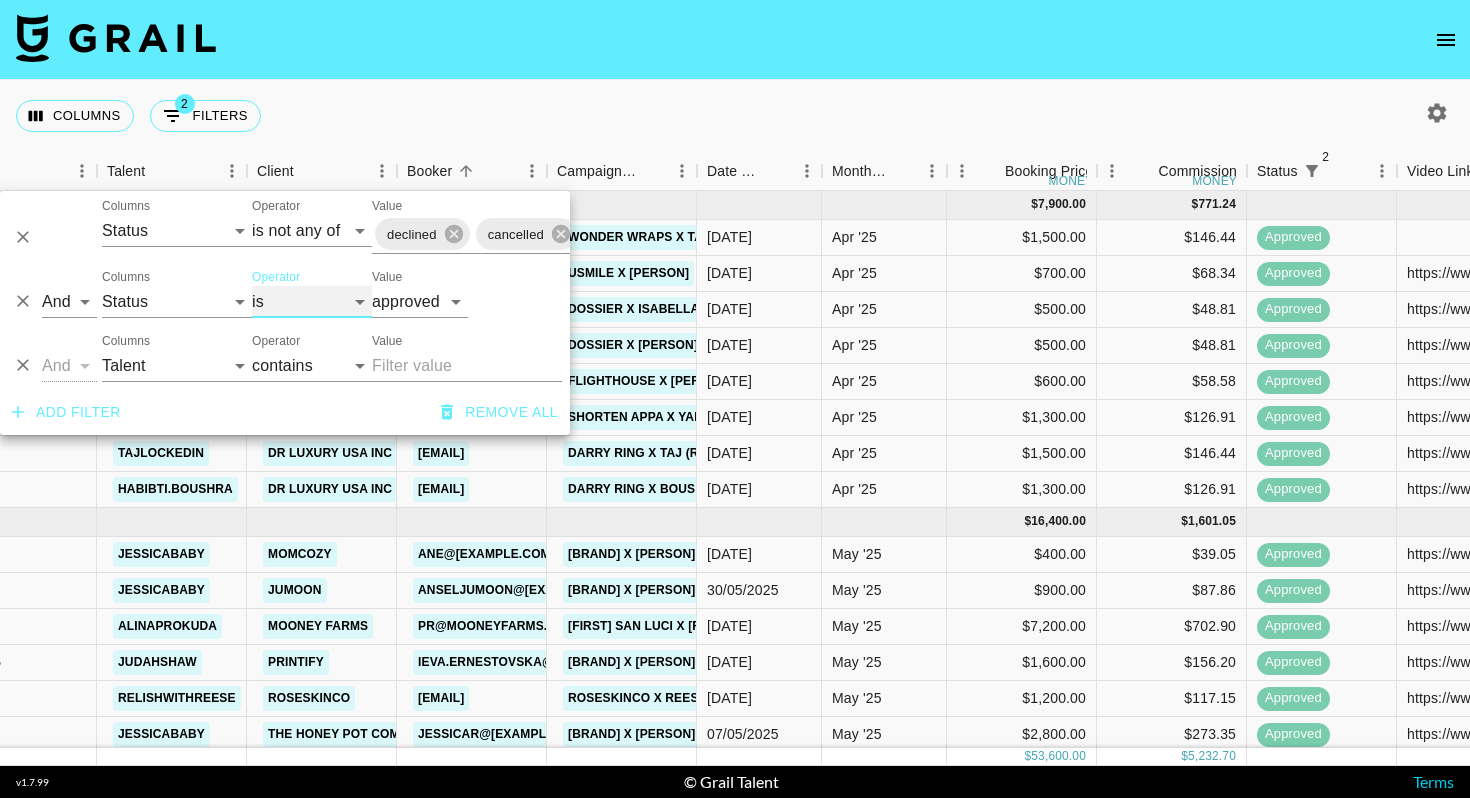 select on "not" 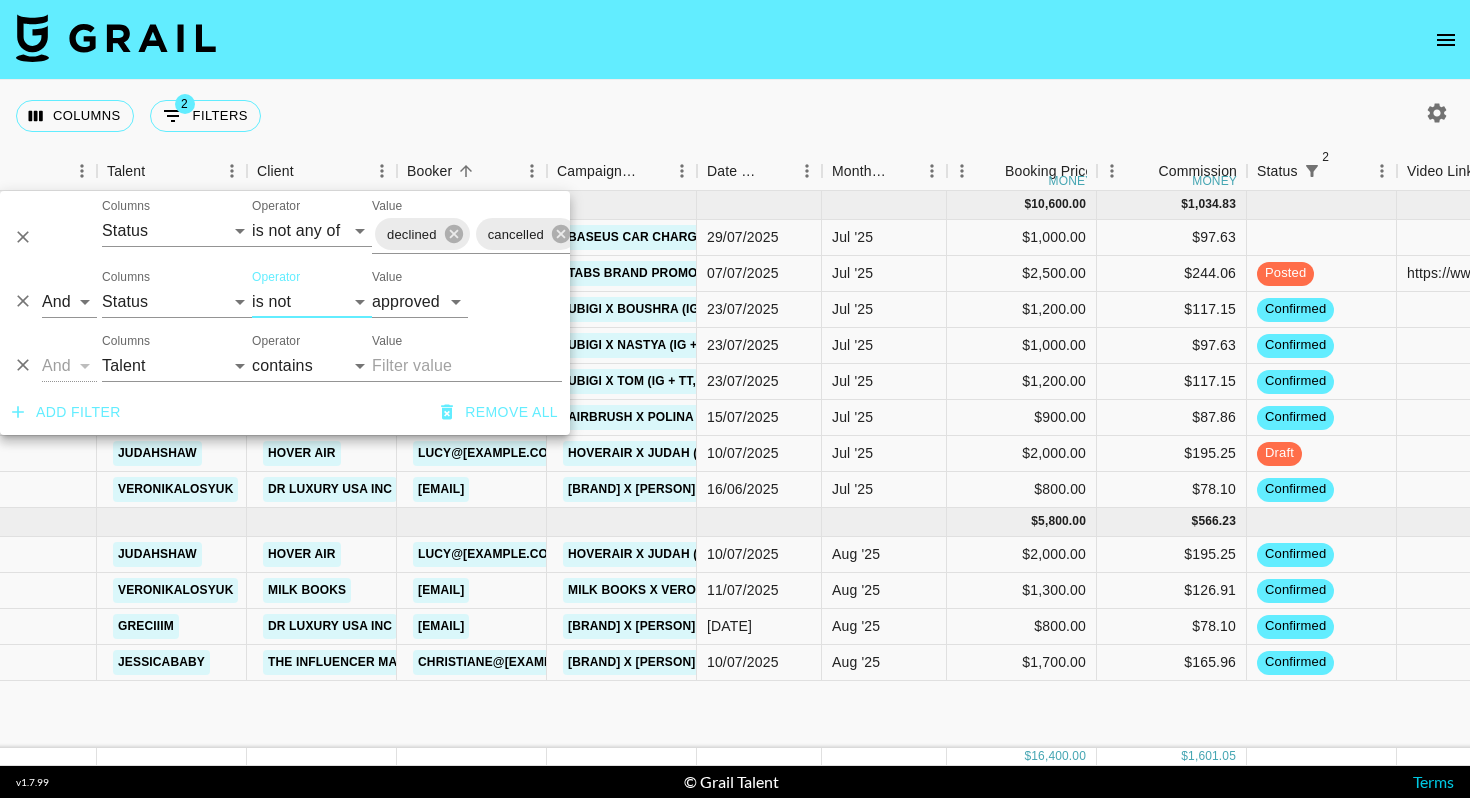 click on "Columns 2 Filters + Booking" at bounding box center (735, 116) 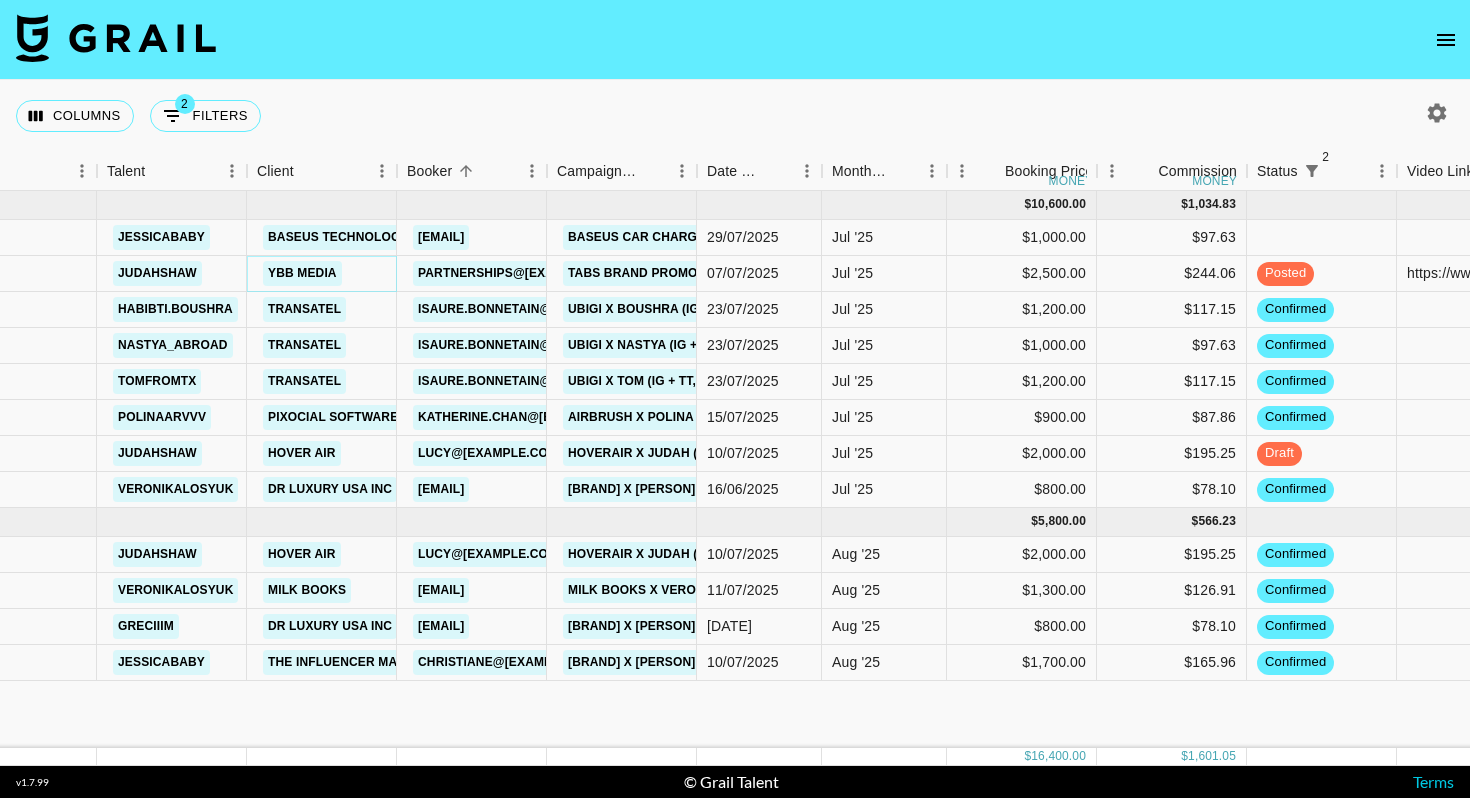 click on "YBB Media" at bounding box center [302, 273] 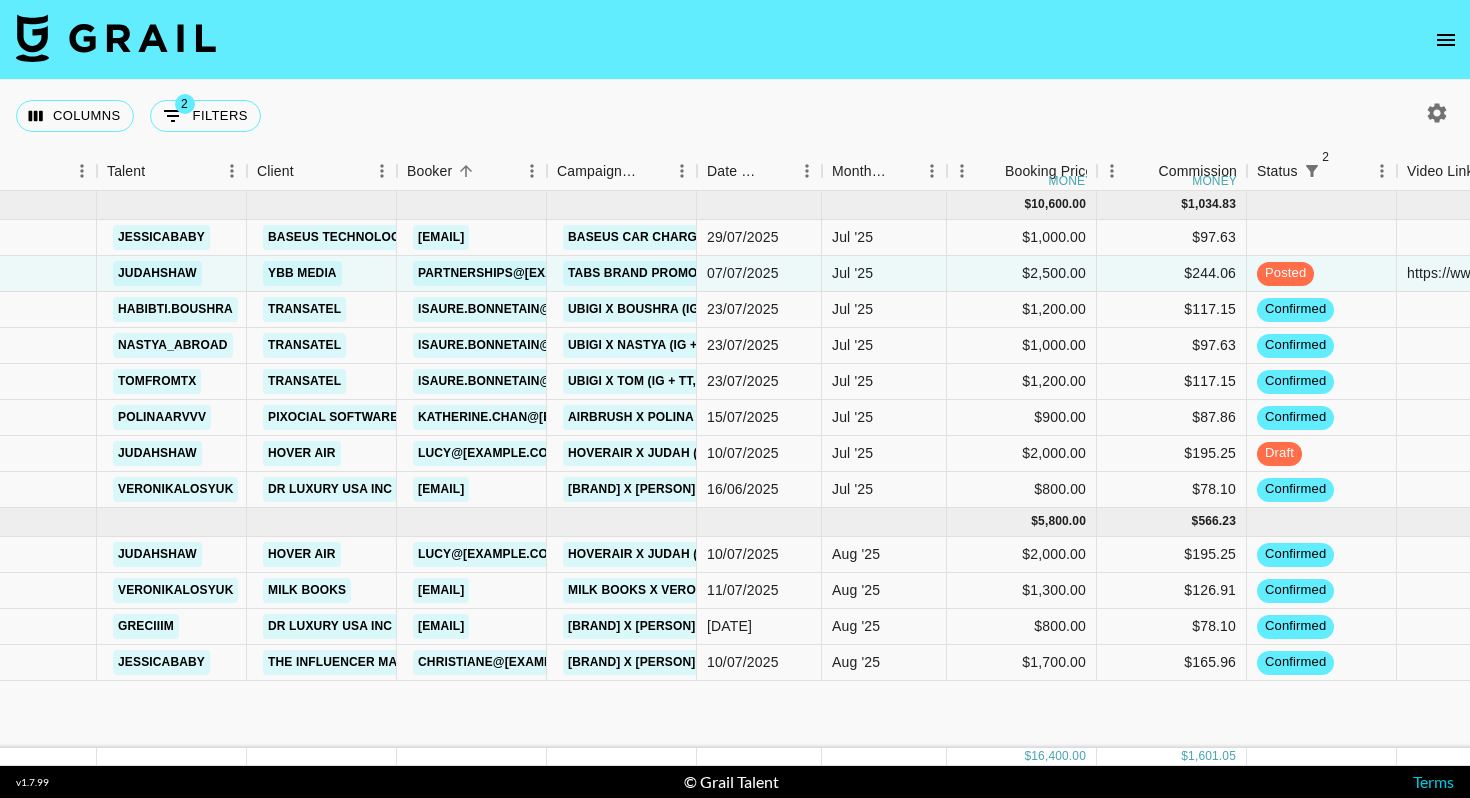 click on "Columns 2 Filters + Booking" at bounding box center [735, 116] 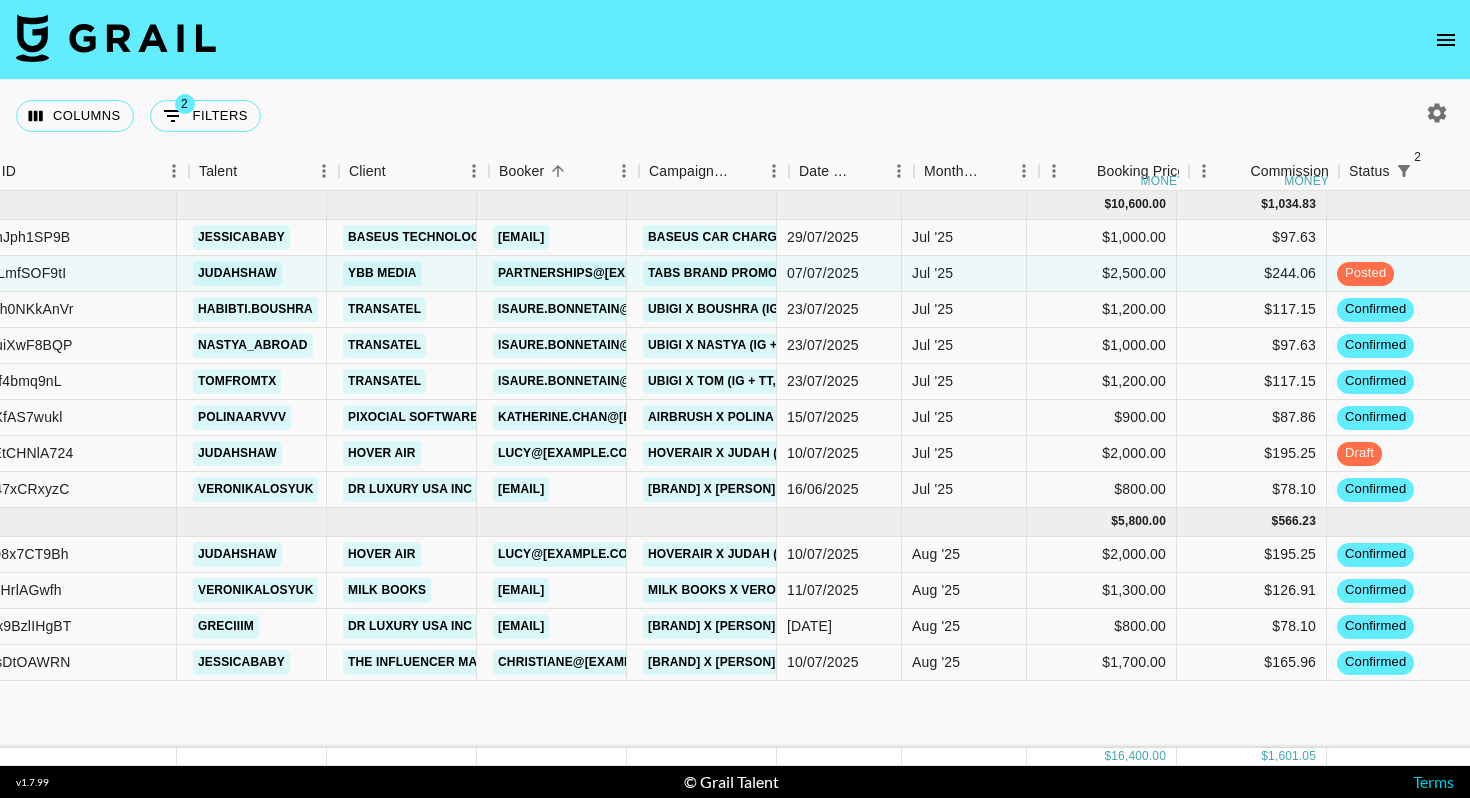 scroll, scrollTop: 0, scrollLeft: 0, axis: both 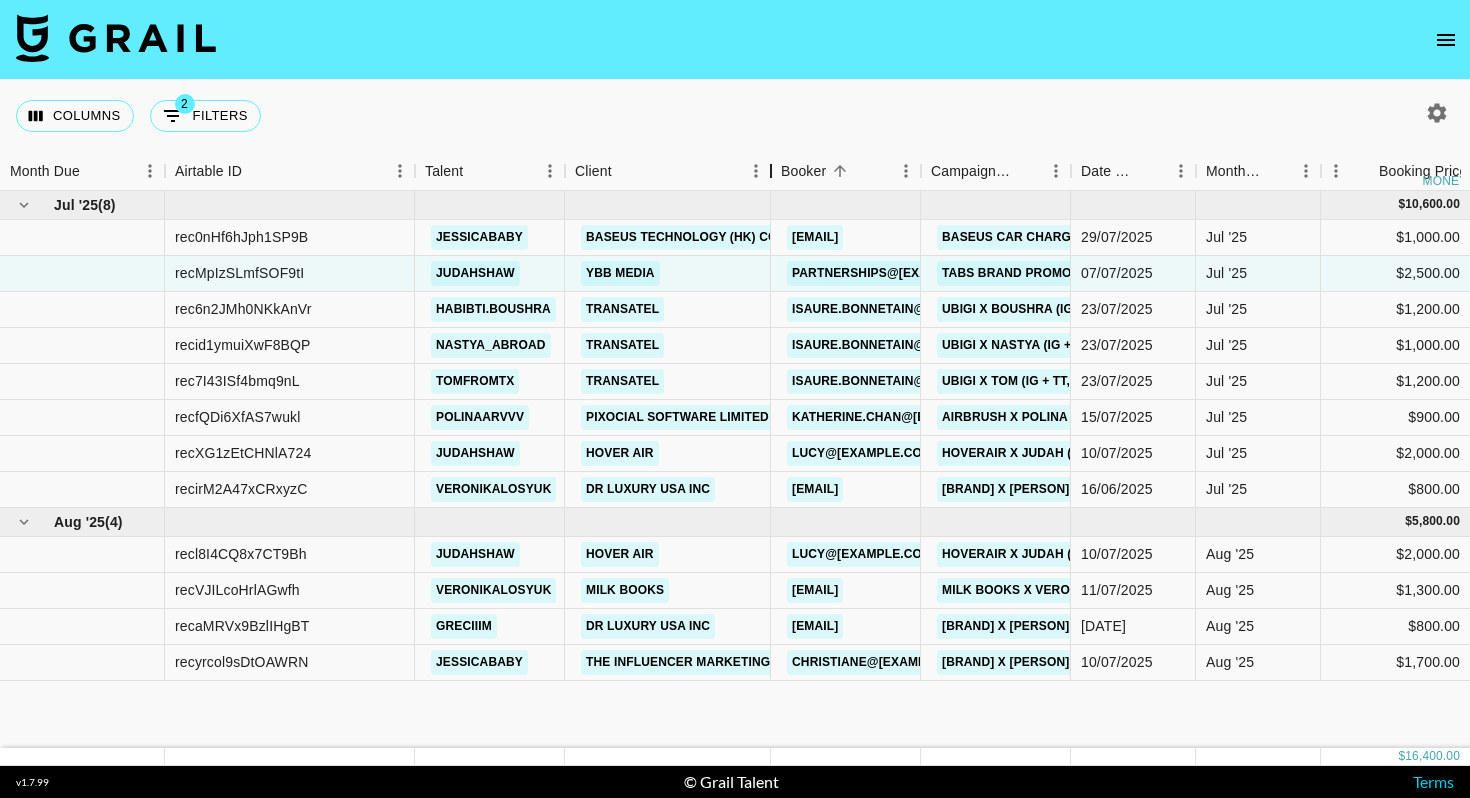 drag, startPoint x: 710, startPoint y: 170, endPoint x: 766, endPoint y: 170, distance: 56 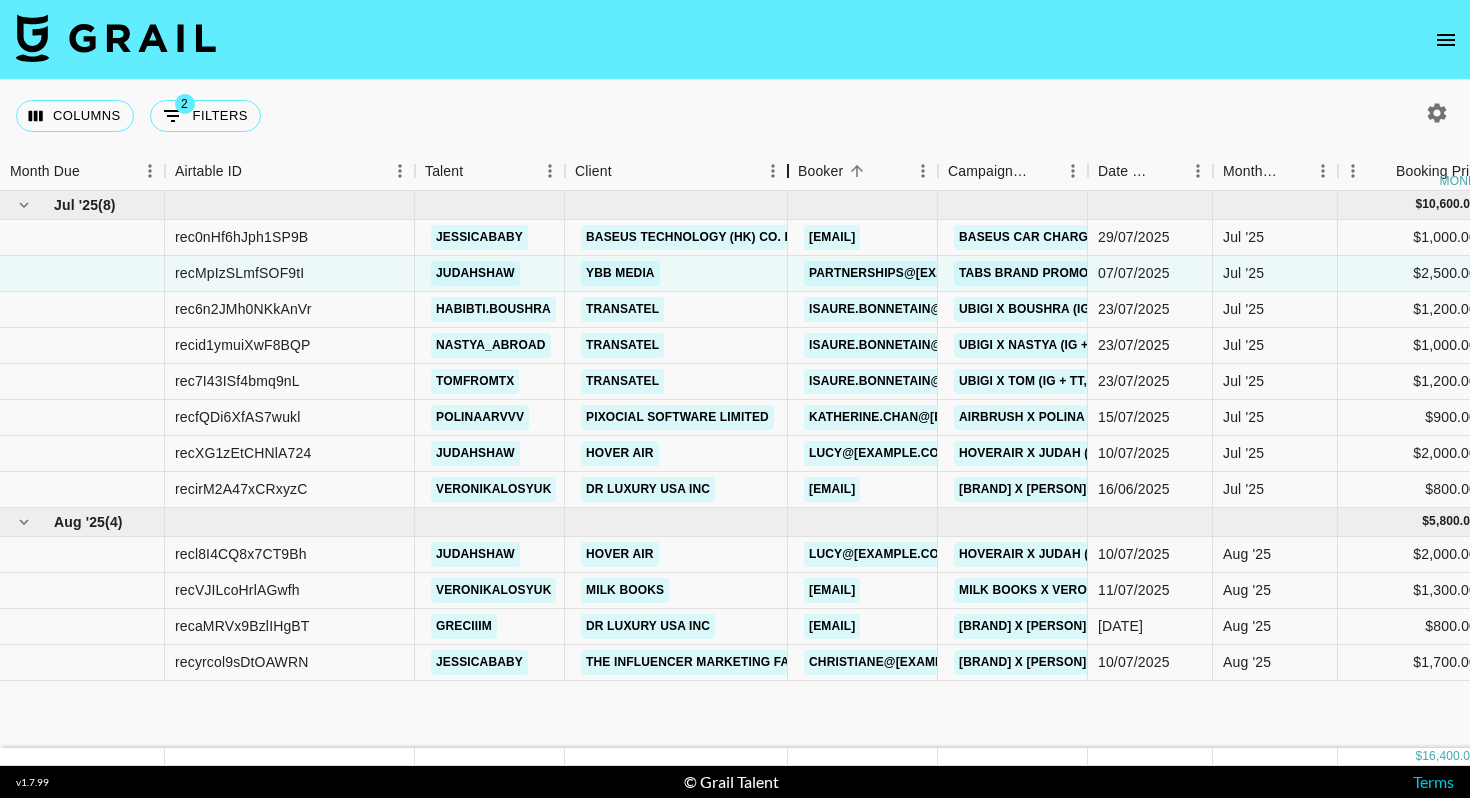 drag, startPoint x: 766, startPoint y: 170, endPoint x: 783, endPoint y: 170, distance: 17 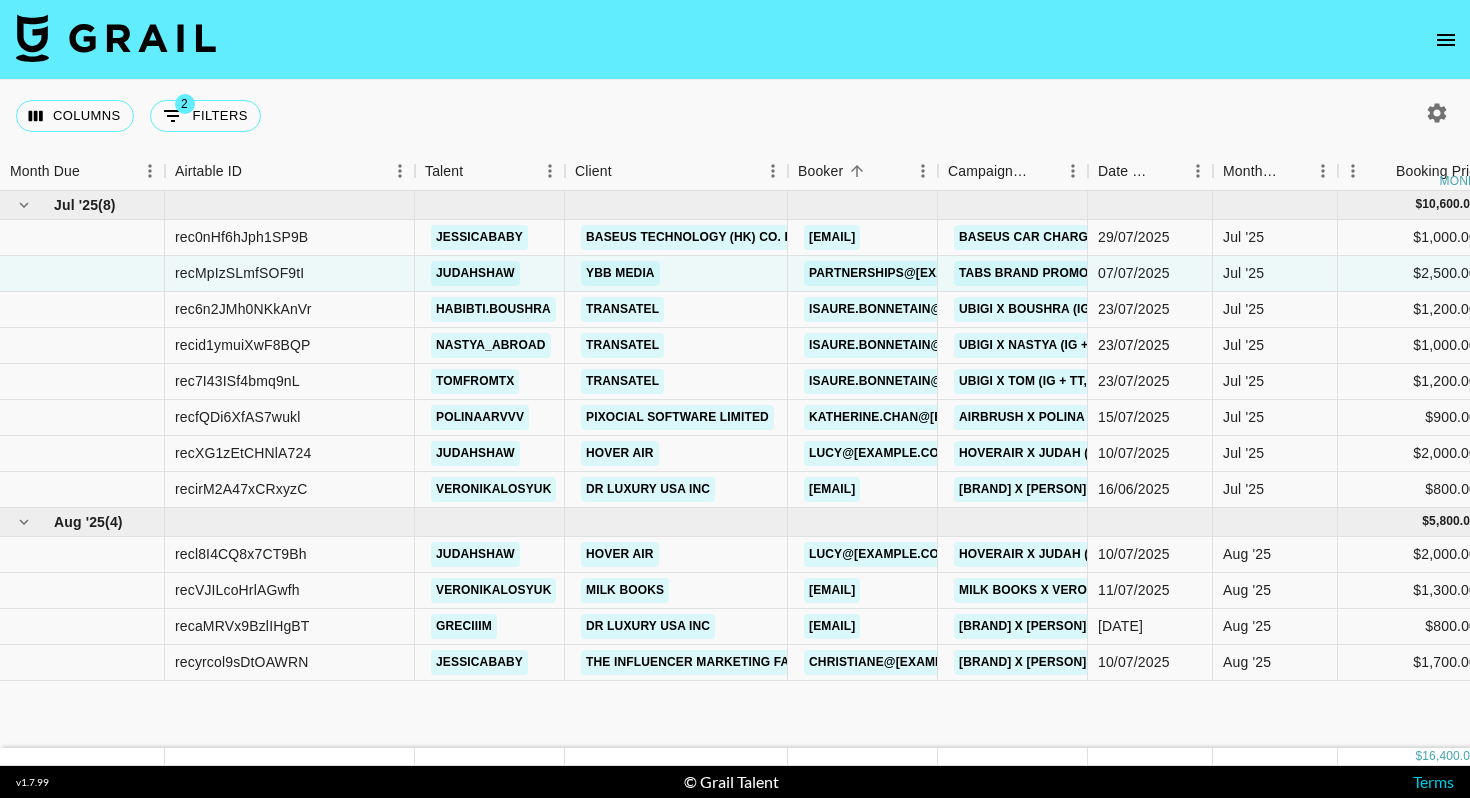 click on "Columns 2 Filters + Booking" at bounding box center (735, 116) 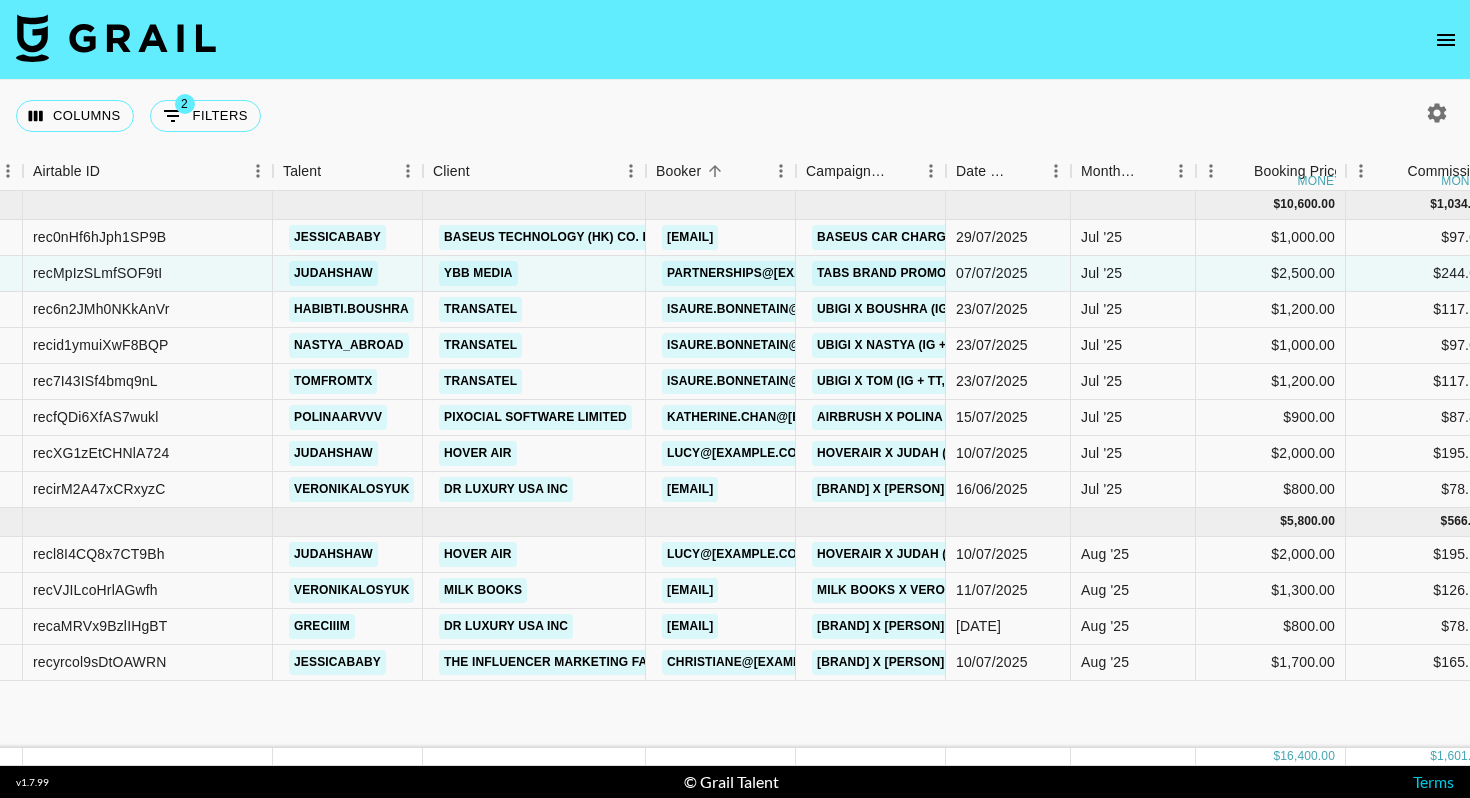 scroll, scrollTop: 0, scrollLeft: 0, axis: both 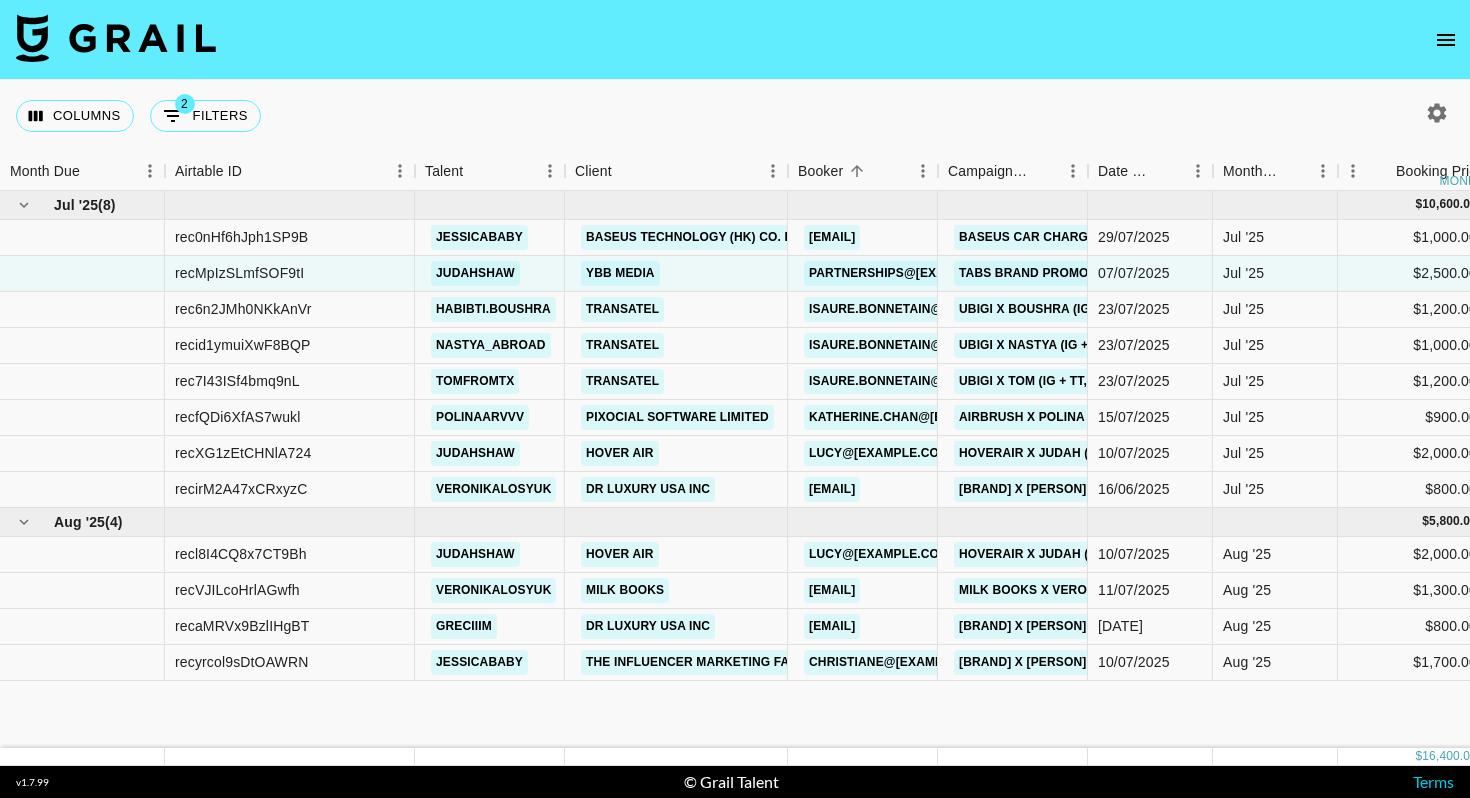 click on "Columns 2 Filters + Booking" at bounding box center (735, 116) 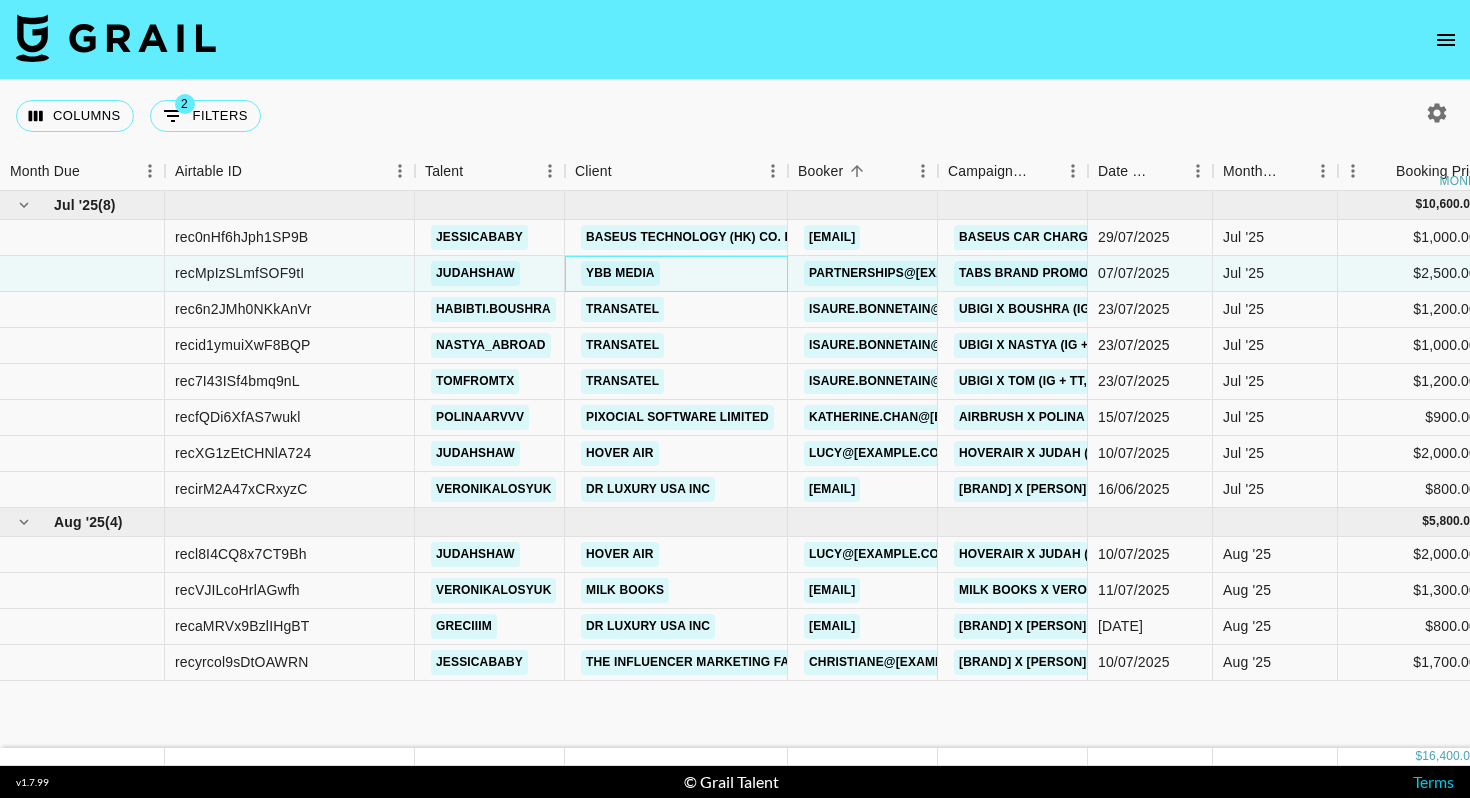 click on "YBB Media" at bounding box center (676, 274) 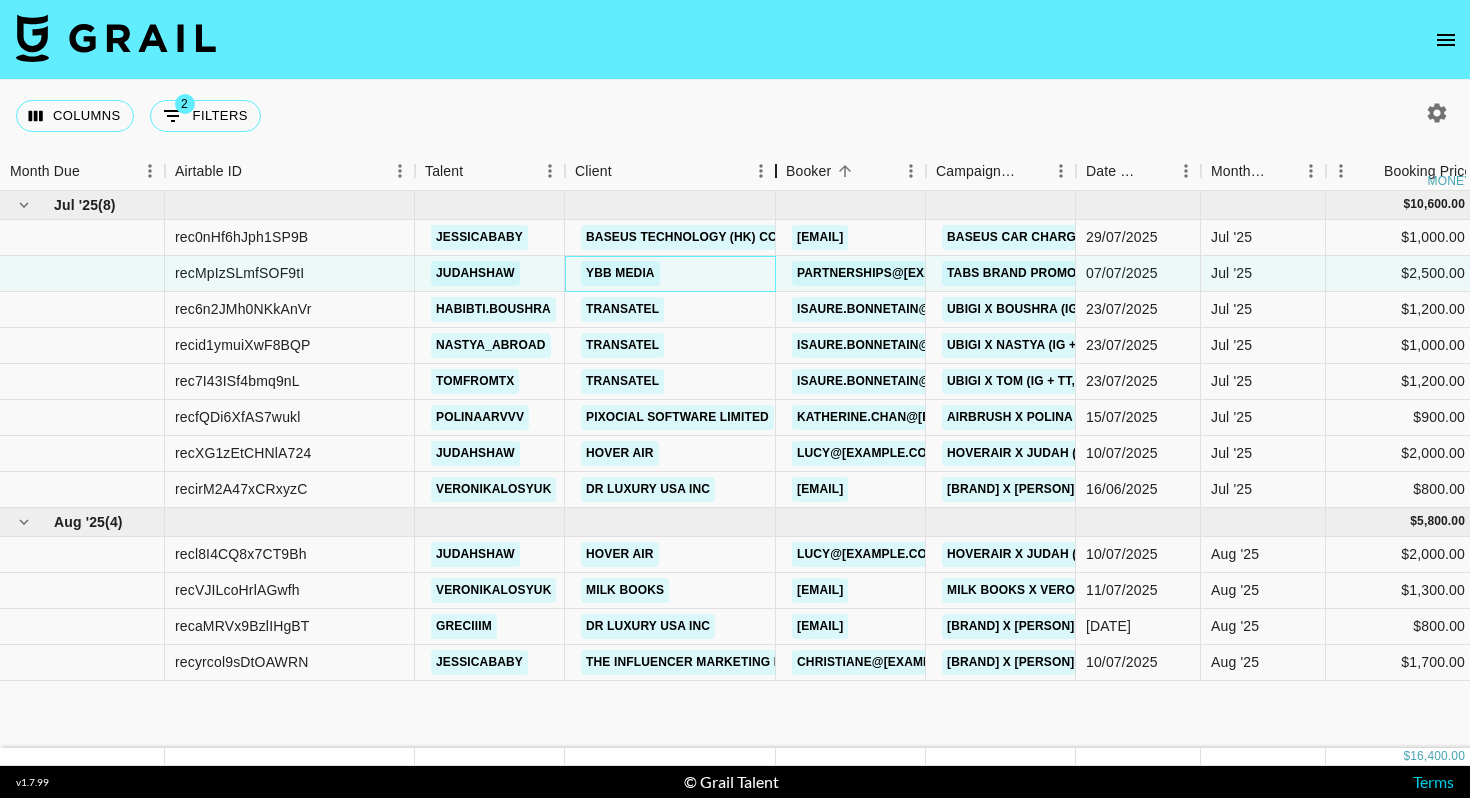 drag, startPoint x: 713, startPoint y: 166, endPoint x: 780, endPoint y: 167, distance: 67.00746 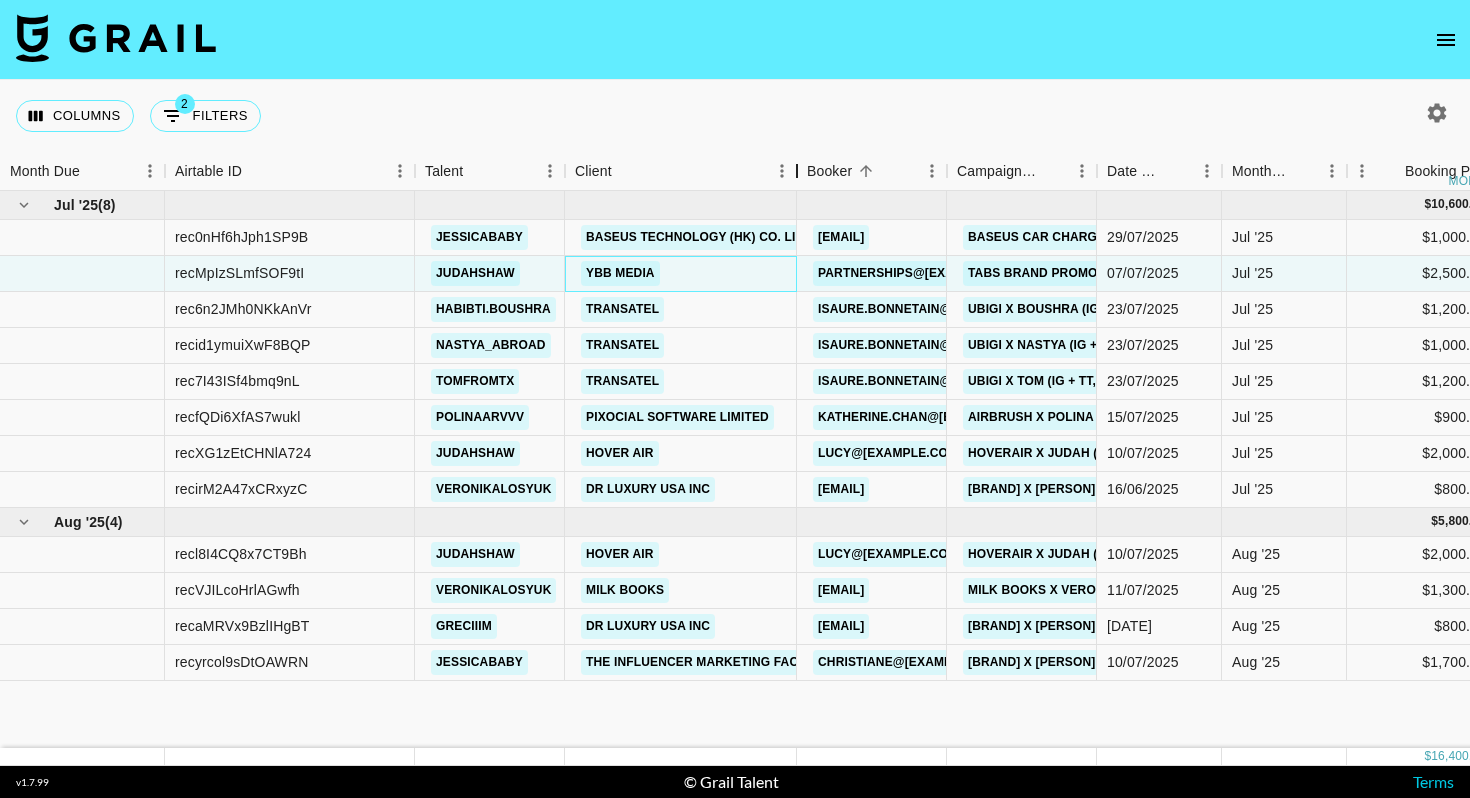 drag, startPoint x: 780, startPoint y: 167, endPoint x: 846, endPoint y: 167, distance: 66 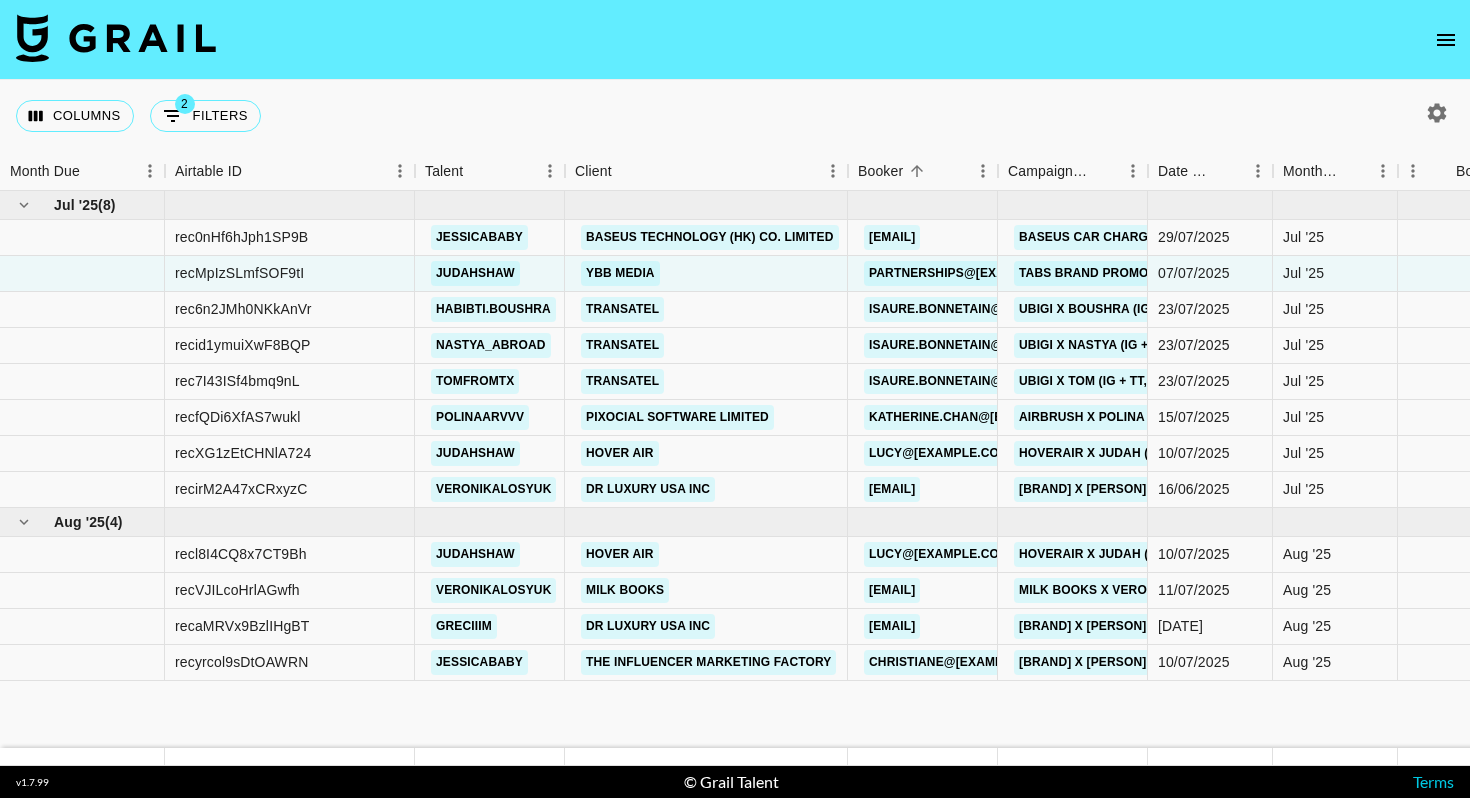 click on "Columns 2 Filters + Booking" at bounding box center [735, 116] 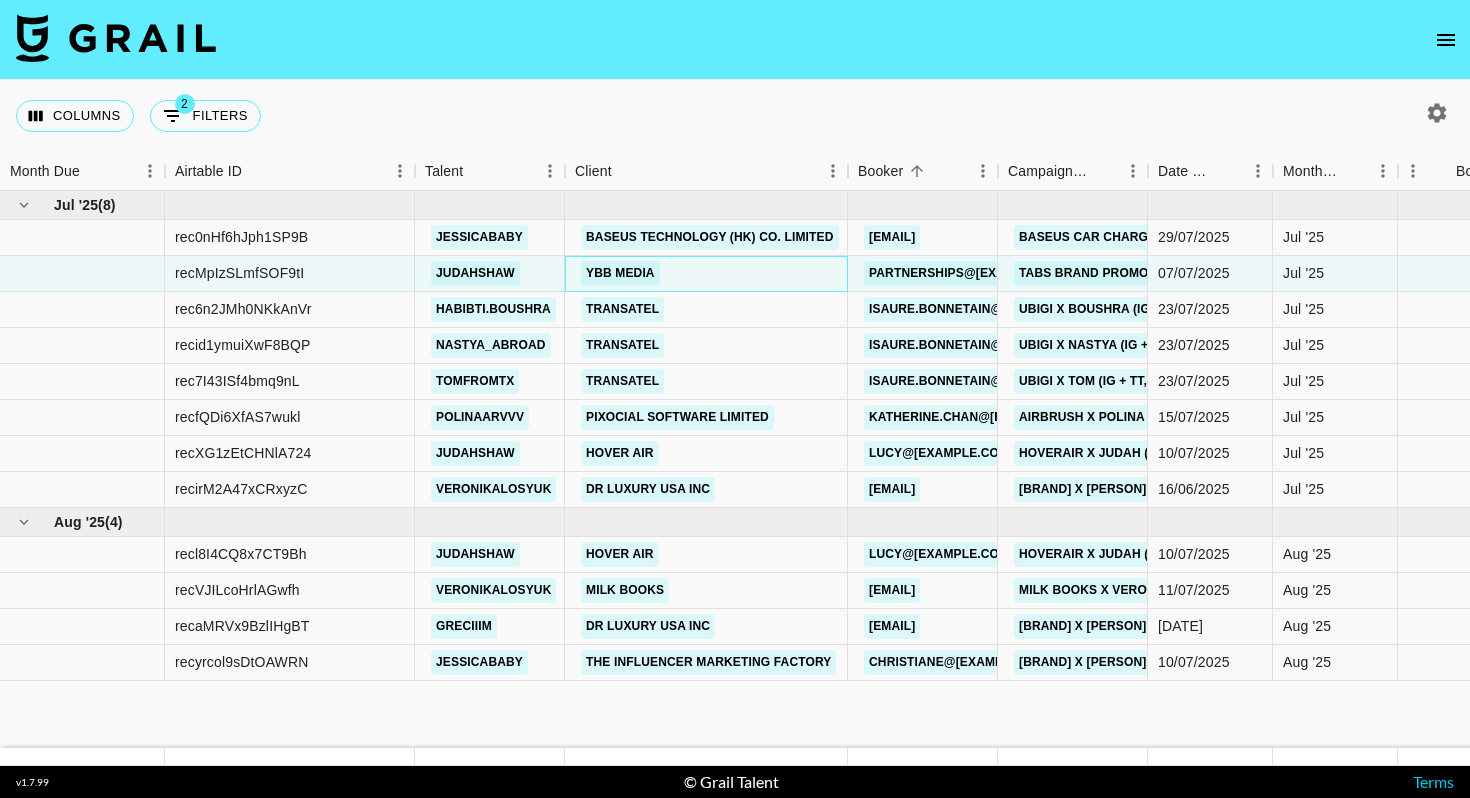 click on "YBB Media" at bounding box center [706, 274] 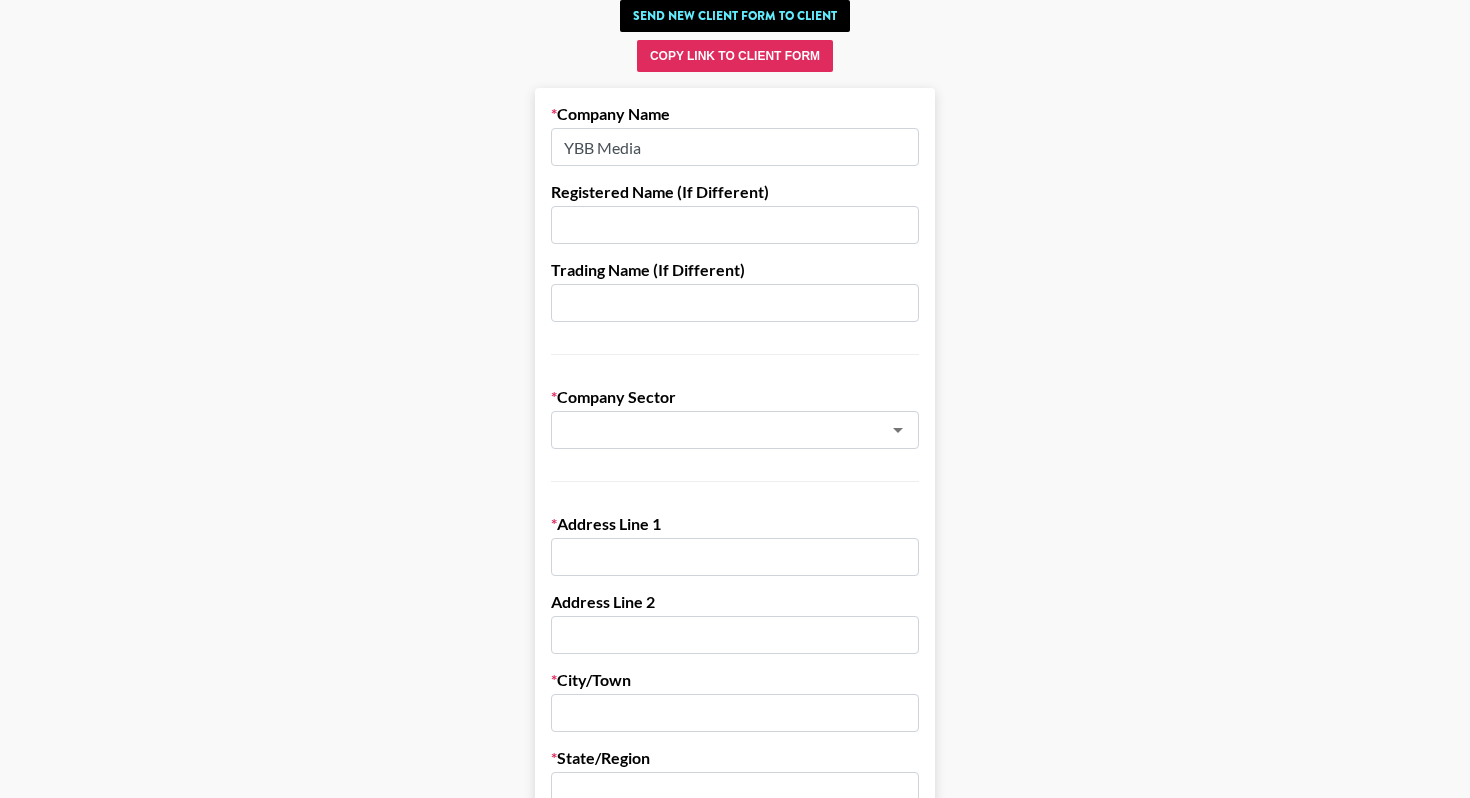 scroll, scrollTop: 0, scrollLeft: 0, axis: both 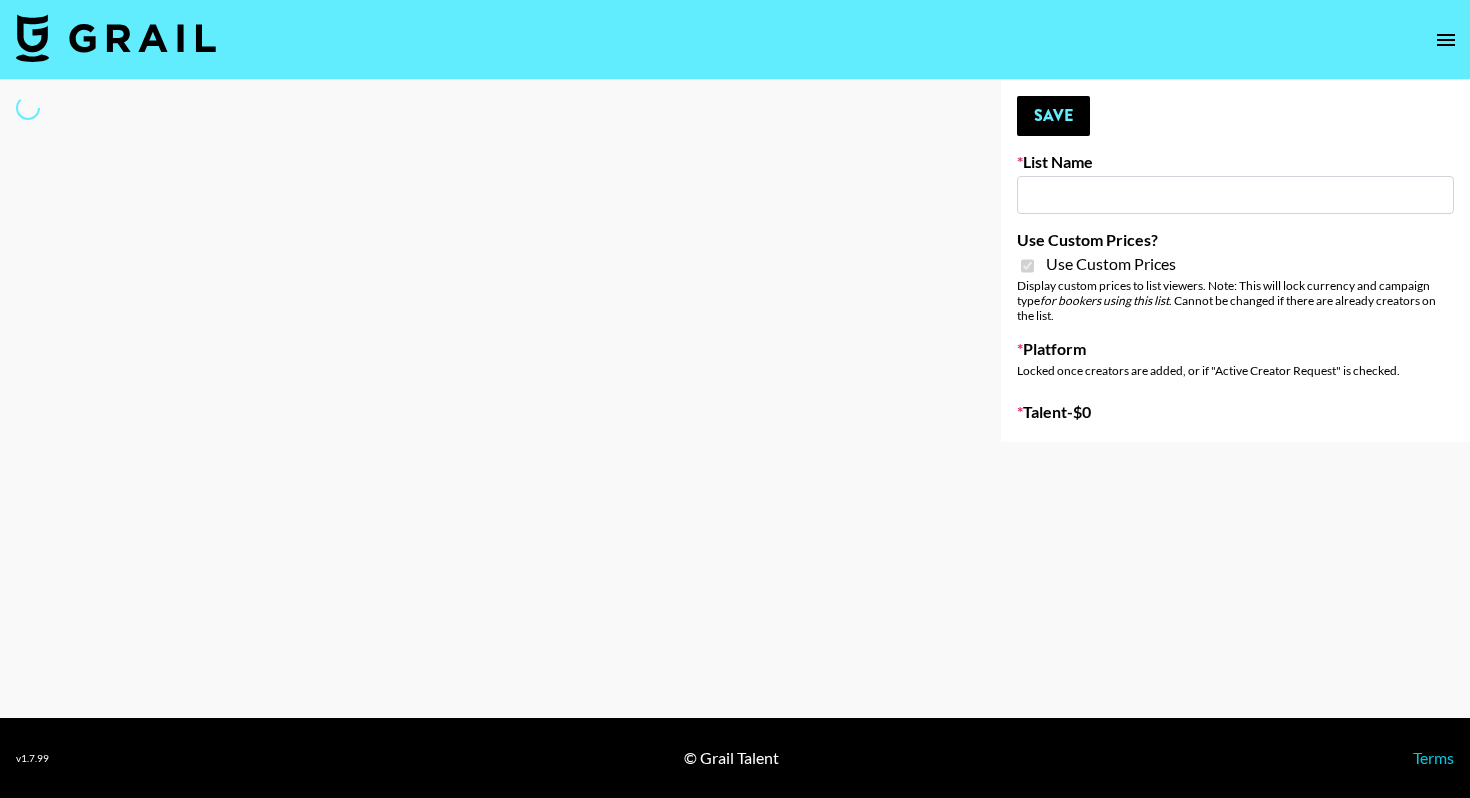 type on "Shein (1st August)" 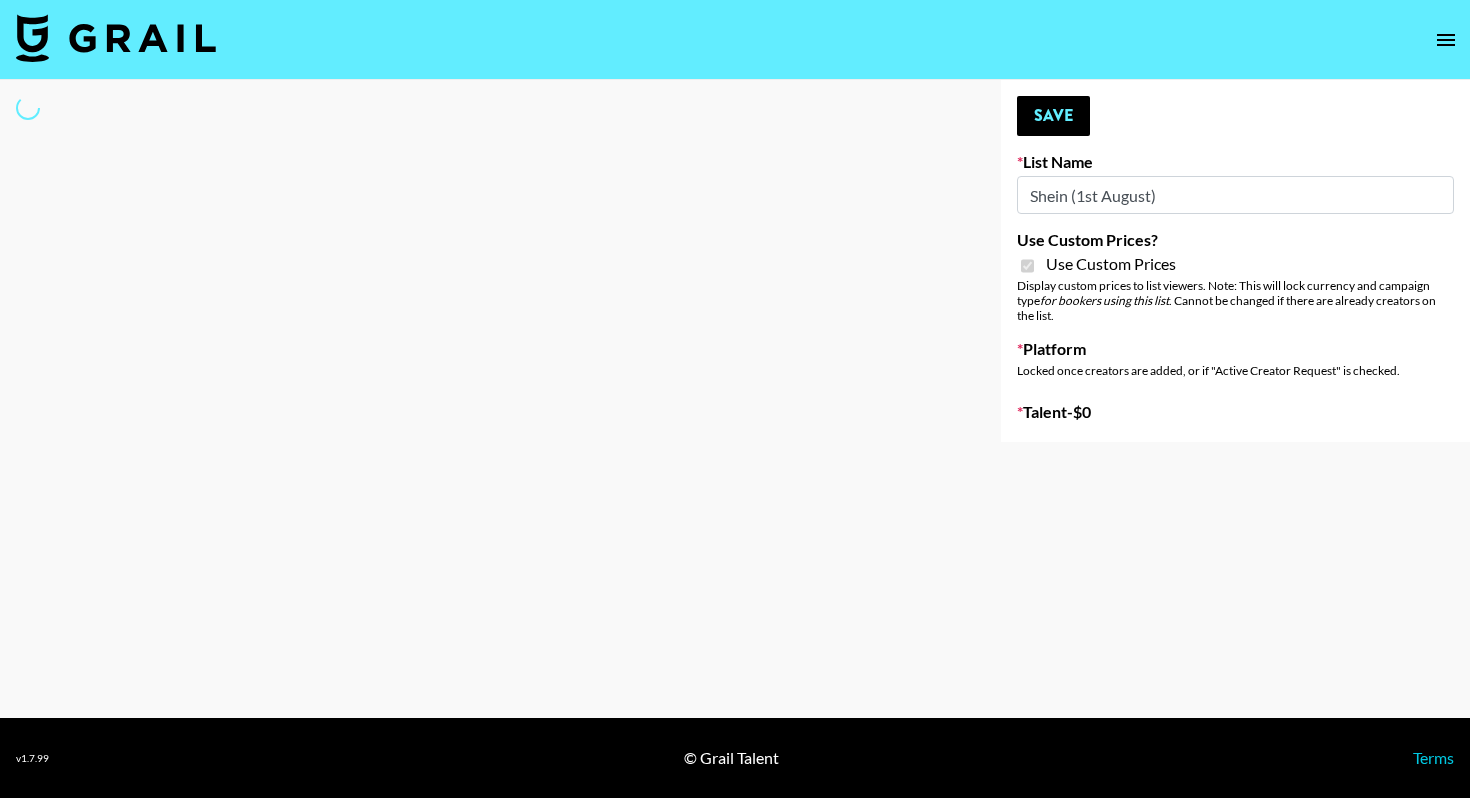 select on "Song" 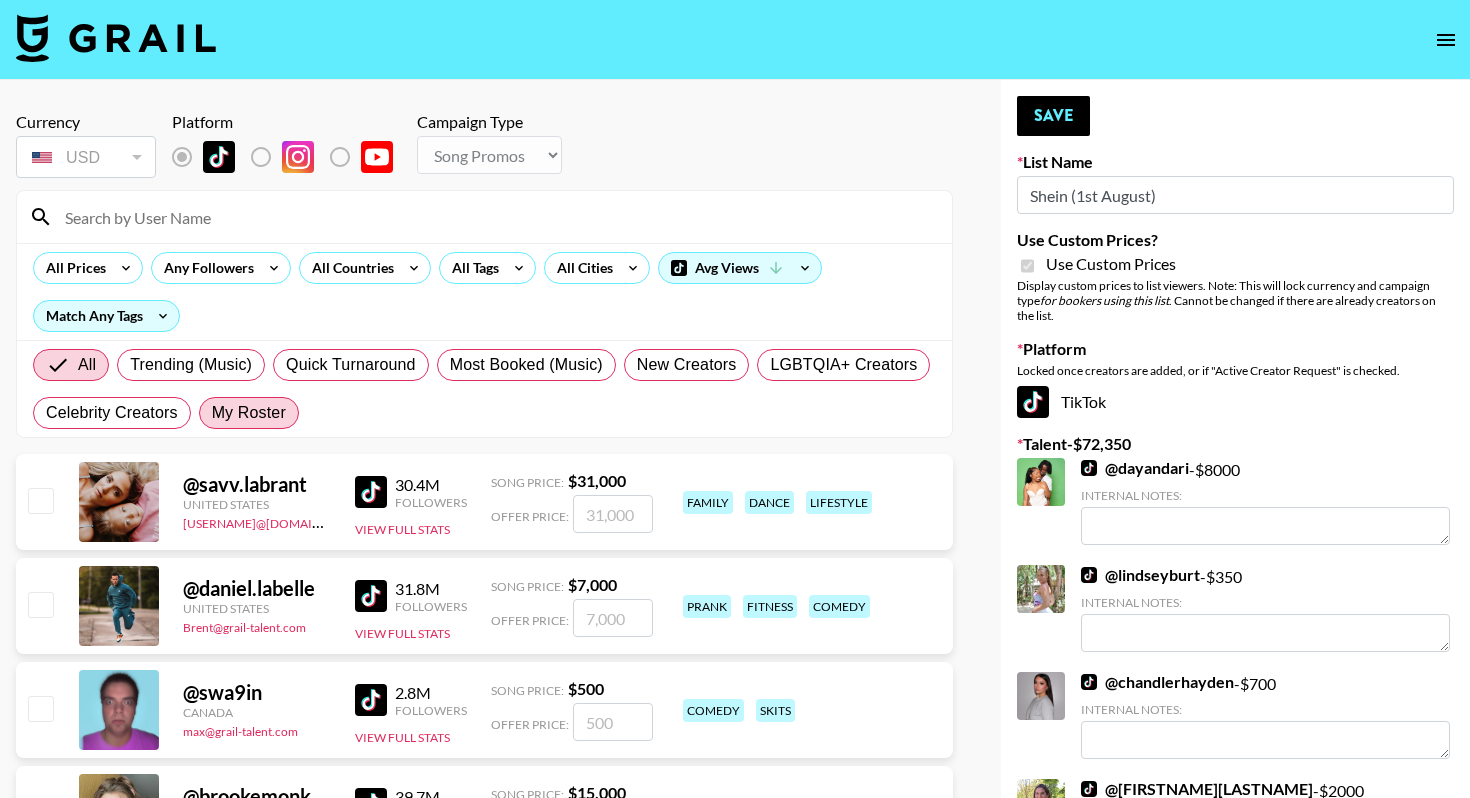 click on "My Roster" at bounding box center (249, 413) 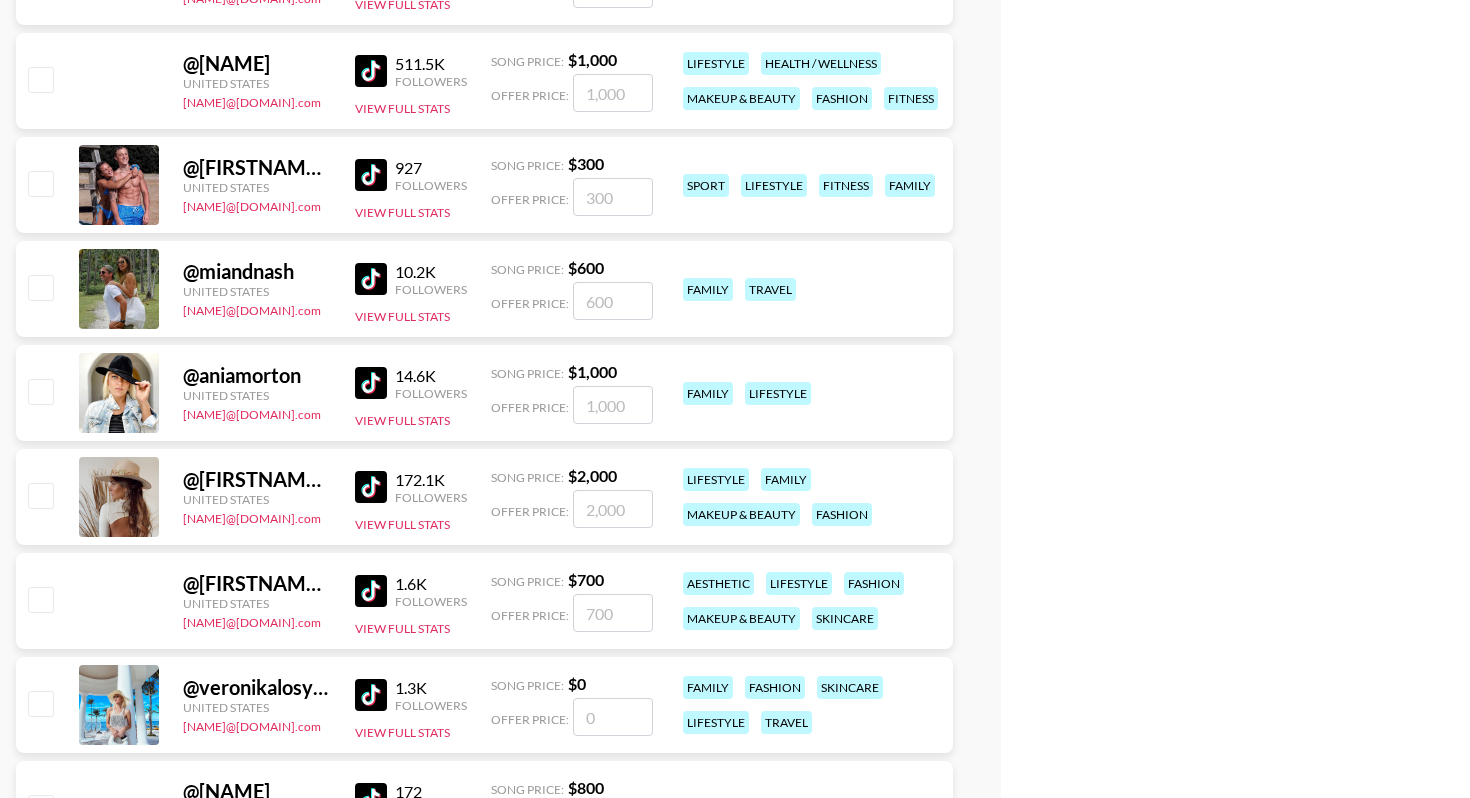 scroll, scrollTop: 6162, scrollLeft: 0, axis: vertical 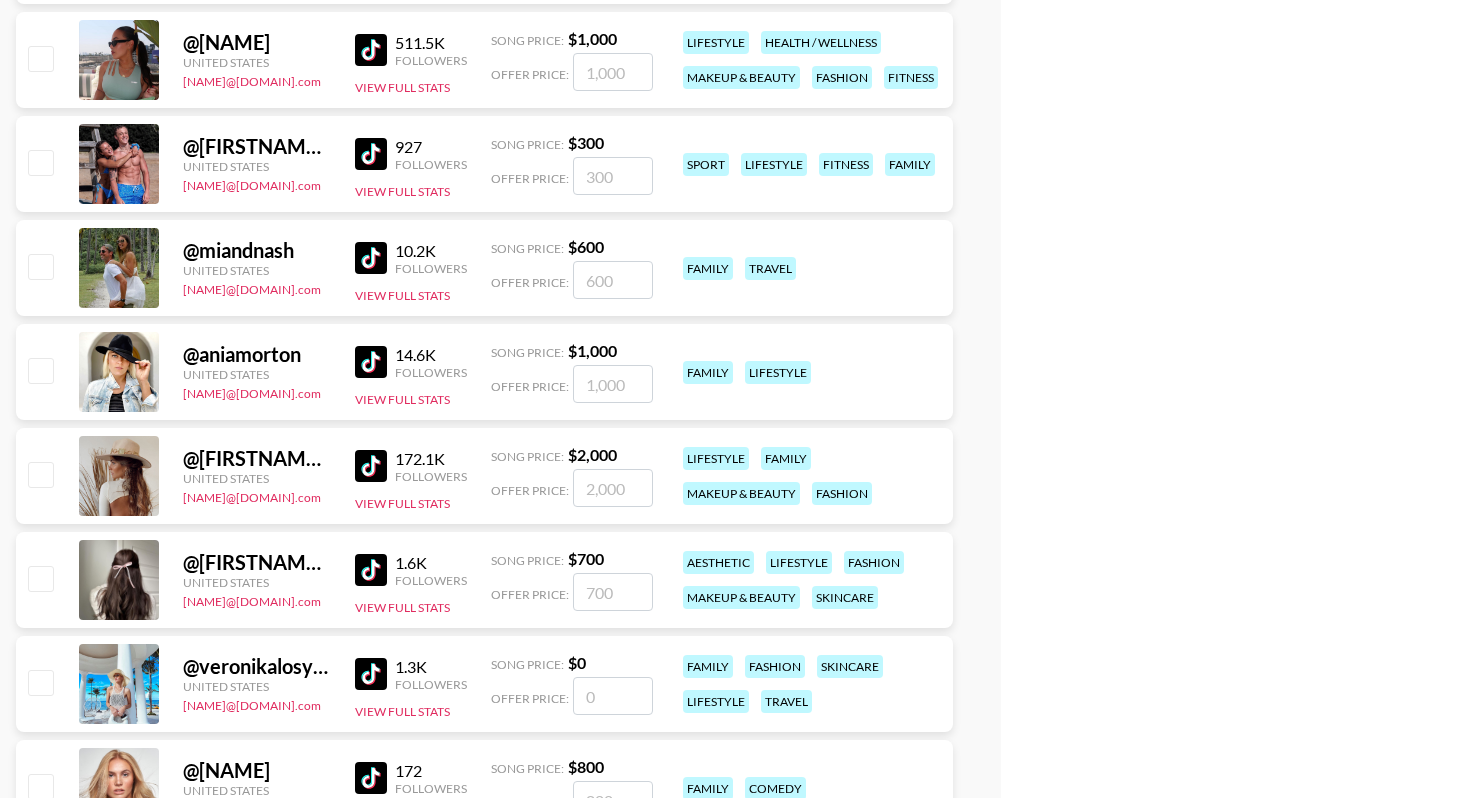click at bounding box center [40, 370] 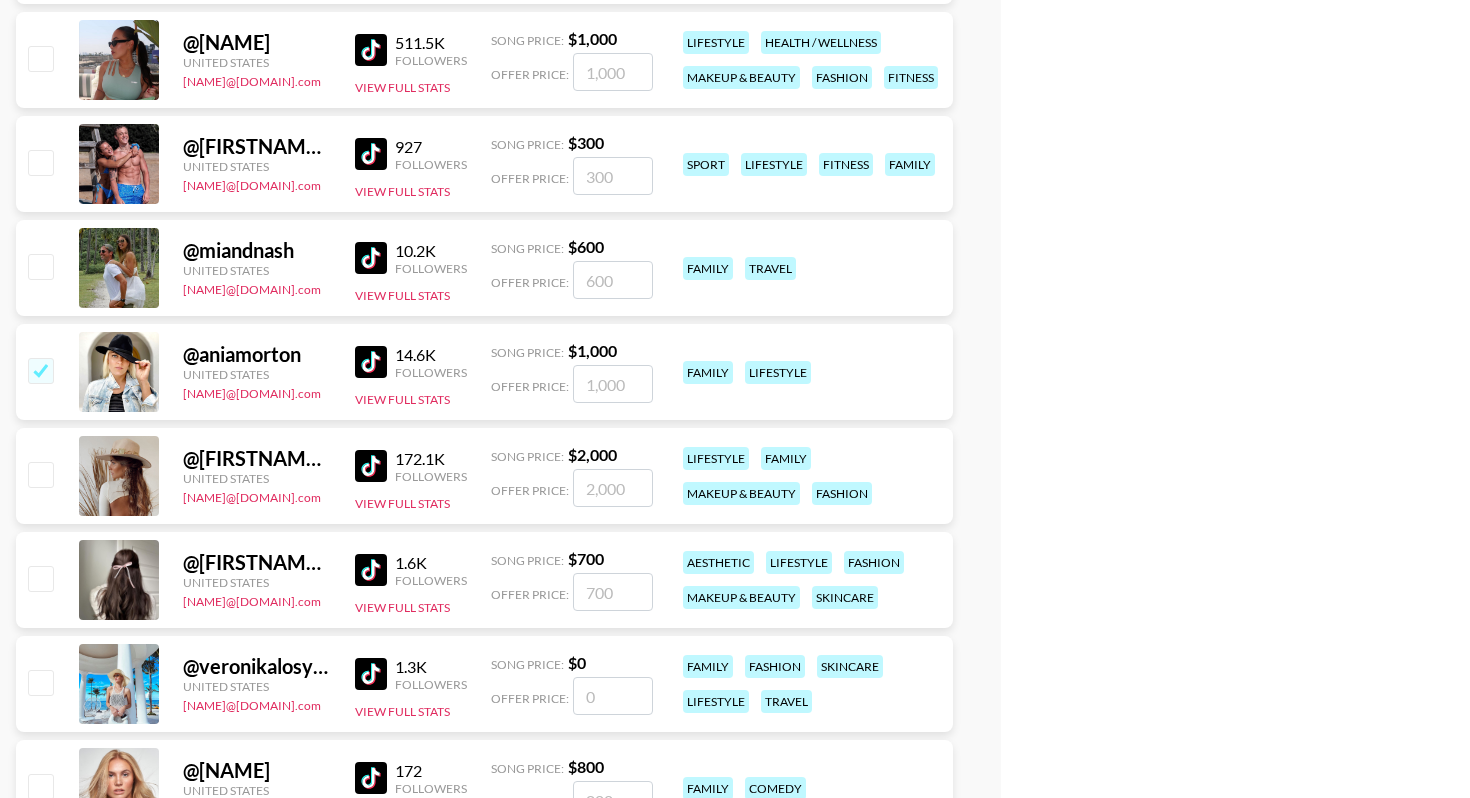 checkbox on "true" 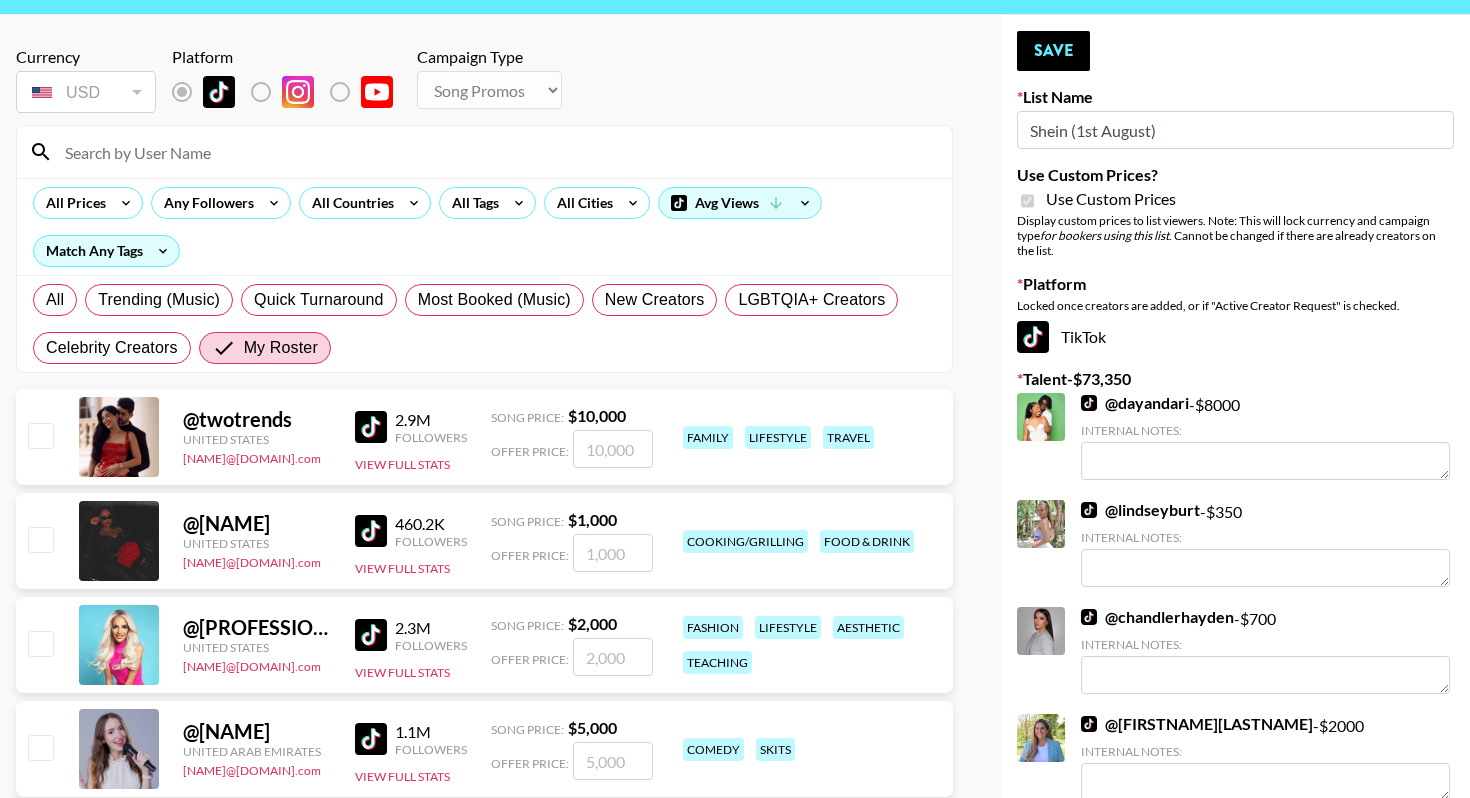 scroll, scrollTop: 0, scrollLeft: 0, axis: both 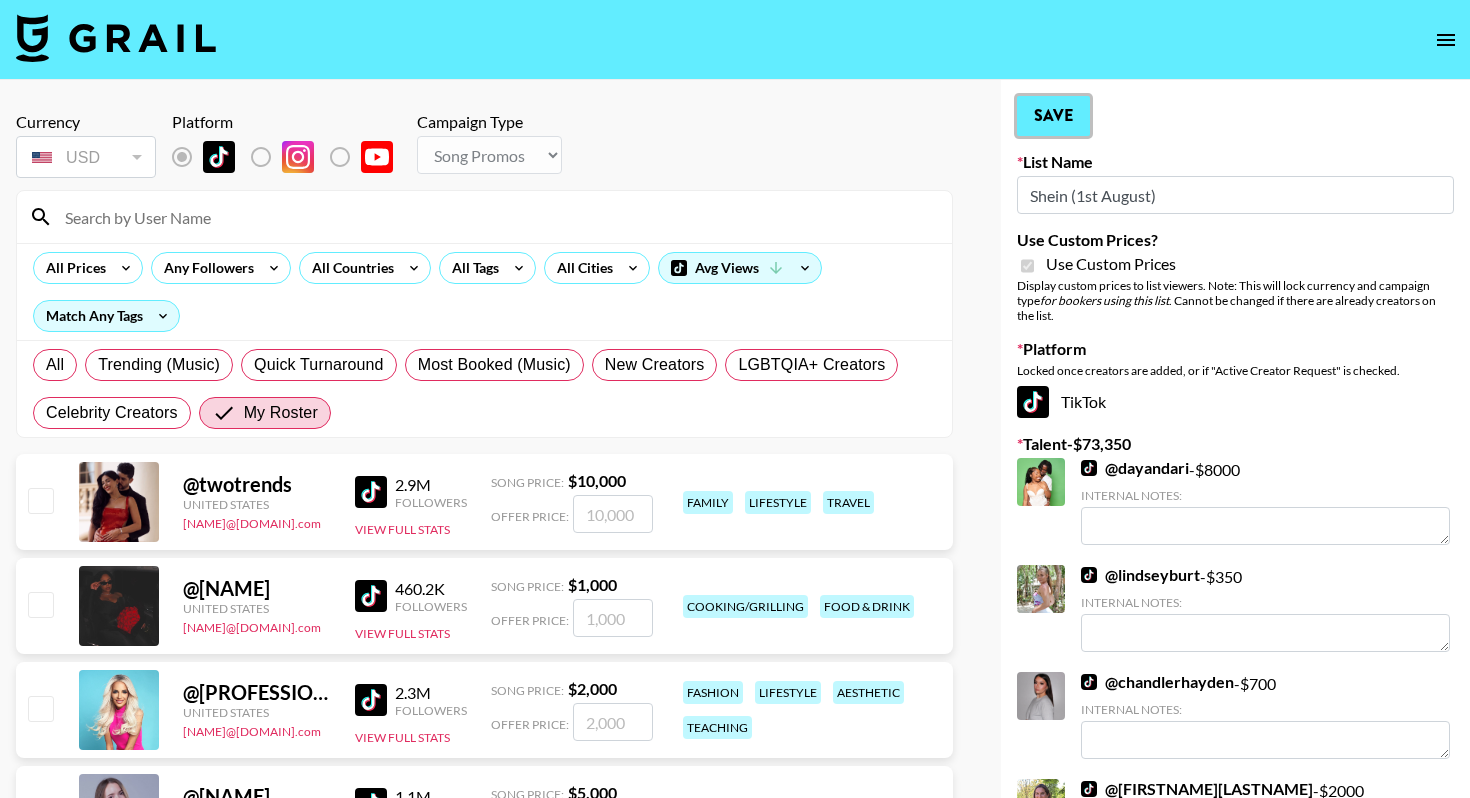click on "Save" at bounding box center (1053, 116) 